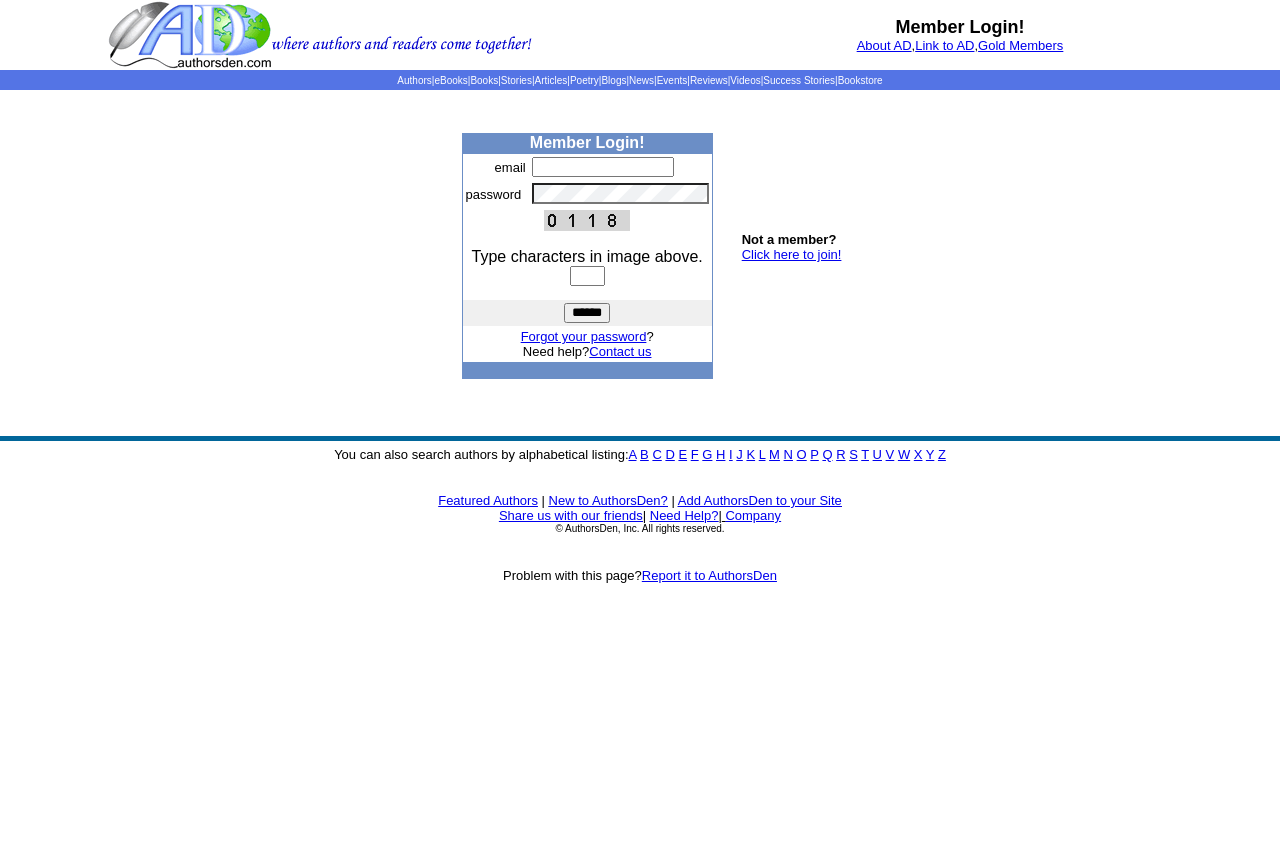 scroll, scrollTop: 0, scrollLeft: 0, axis: both 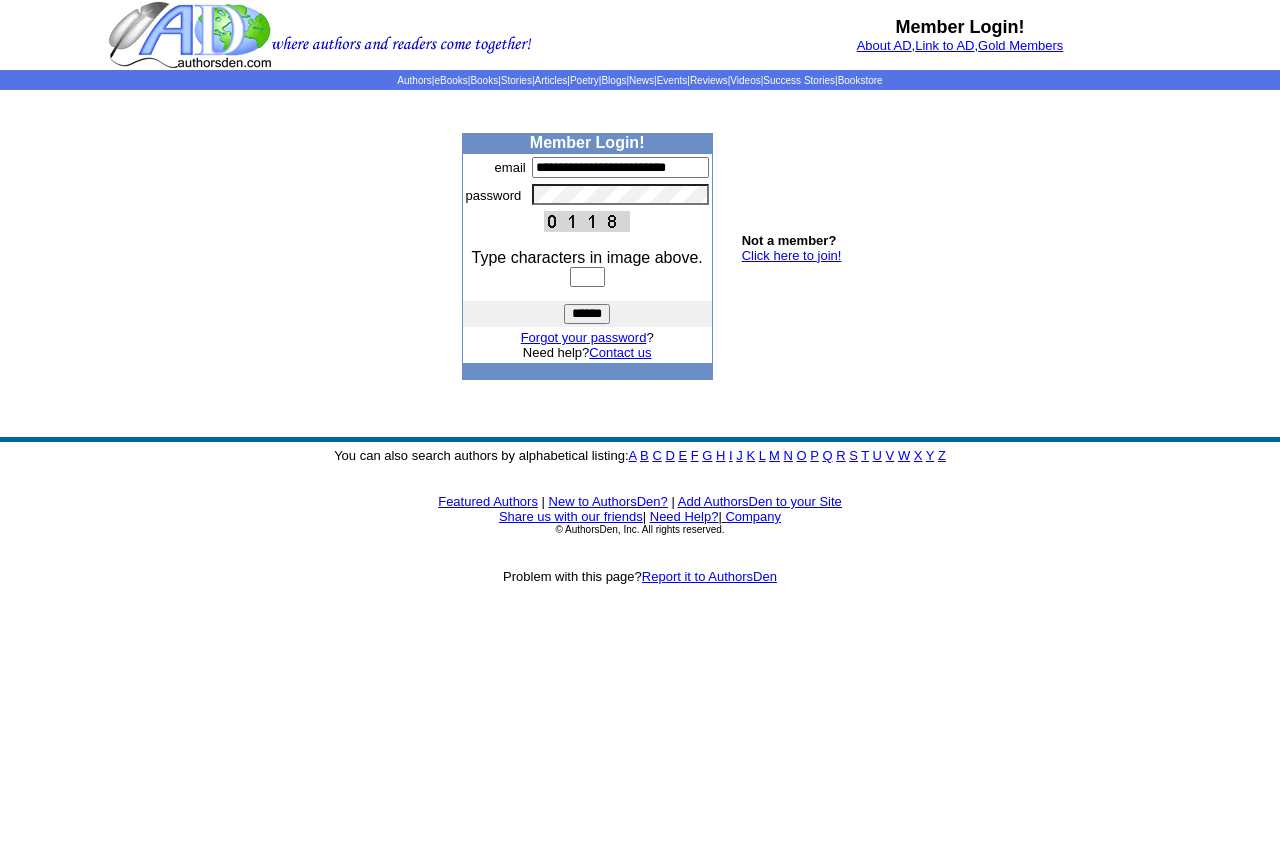 type on "**********" 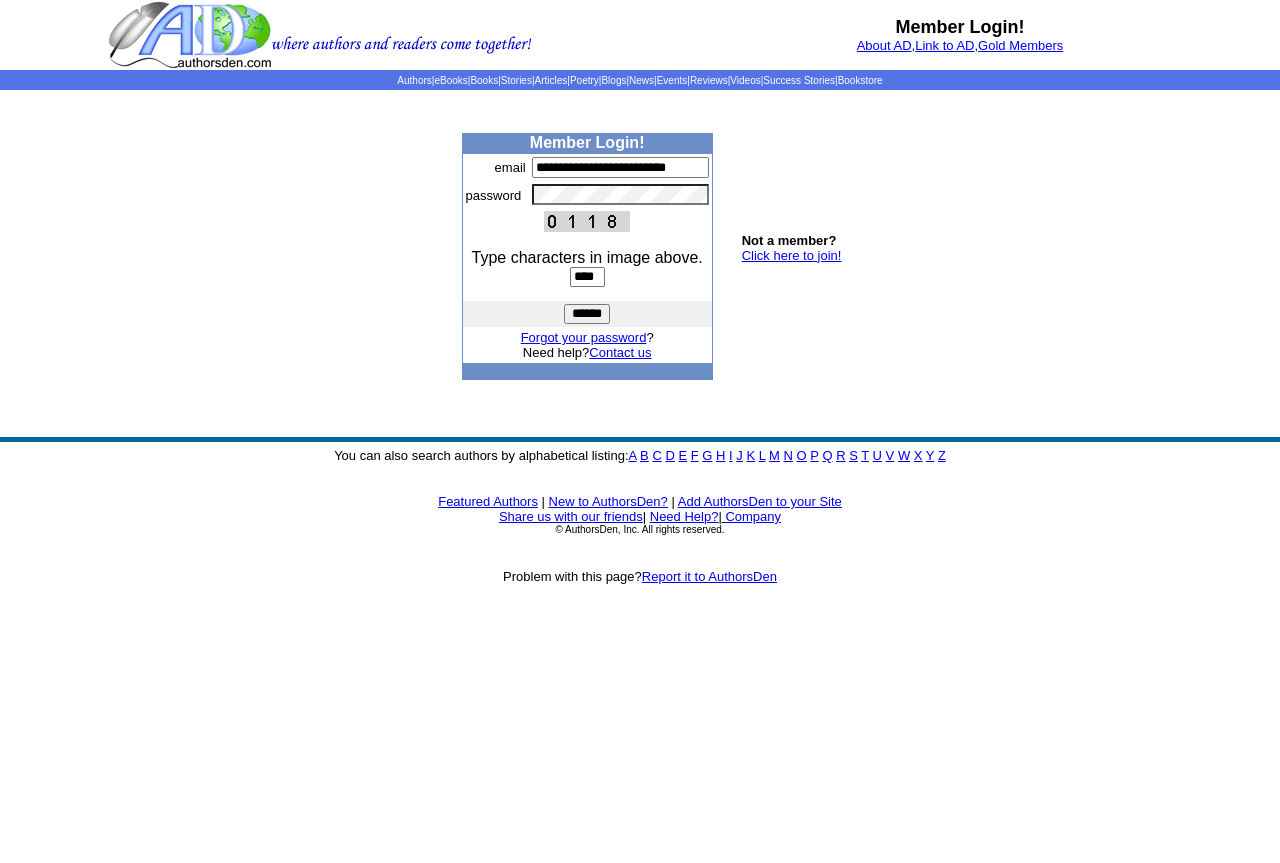 type on "****" 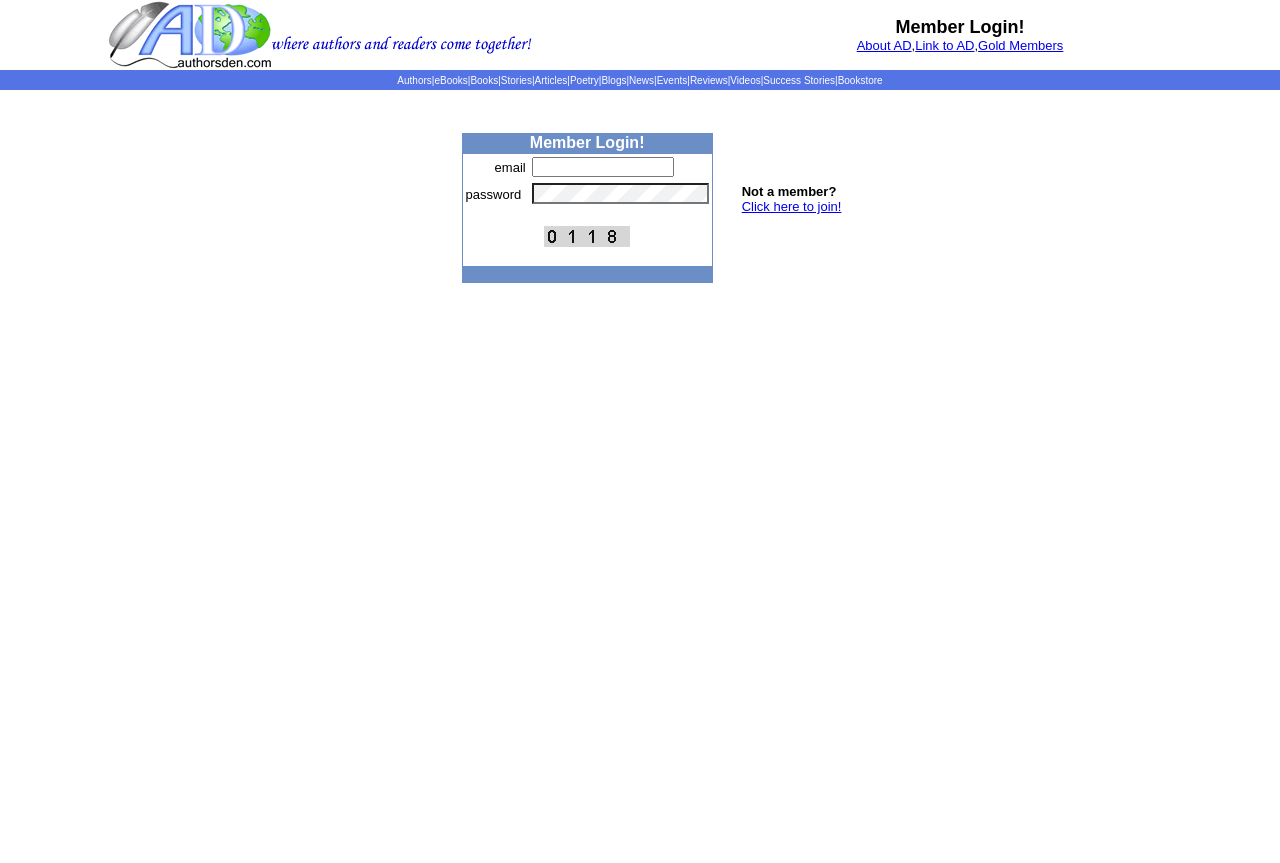 scroll, scrollTop: 0, scrollLeft: 0, axis: both 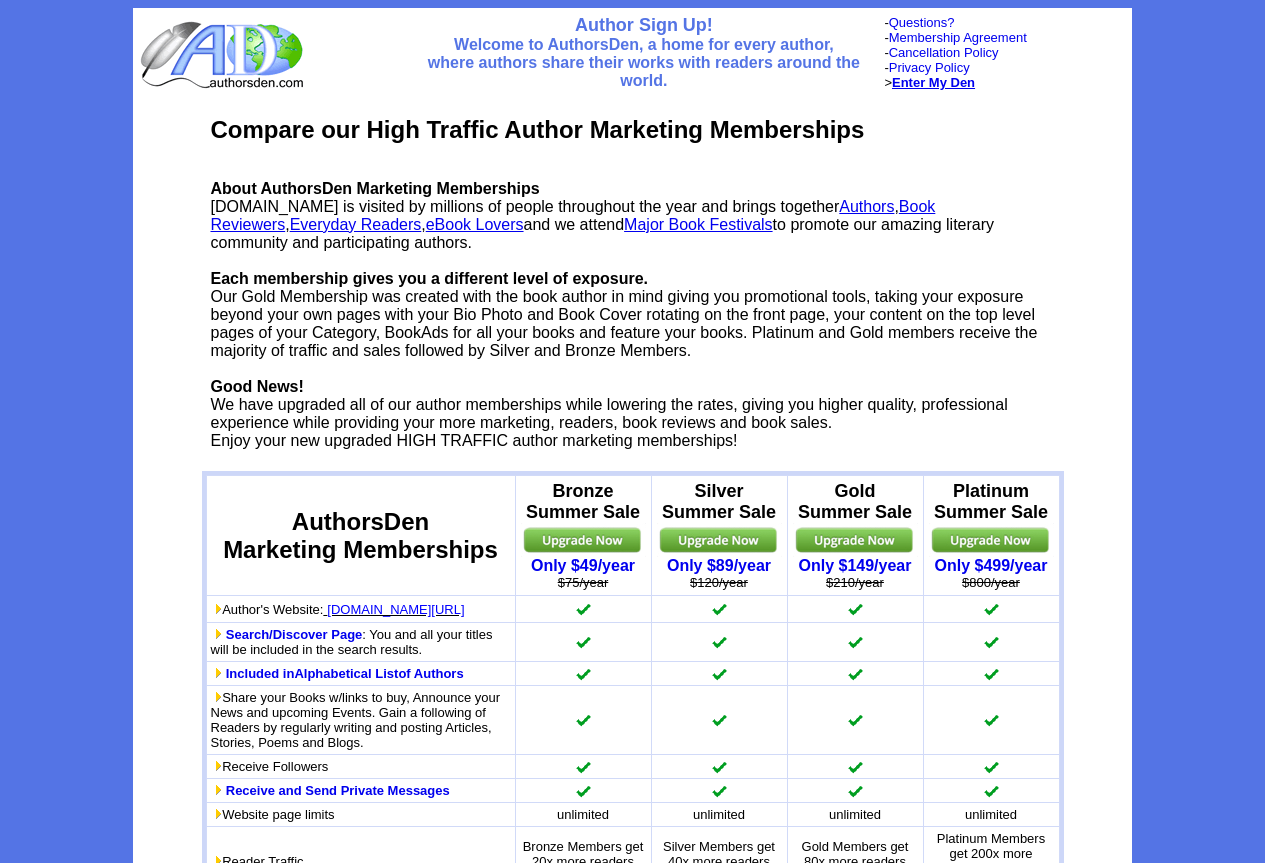 click on "Enter My Den" at bounding box center [933, 82] 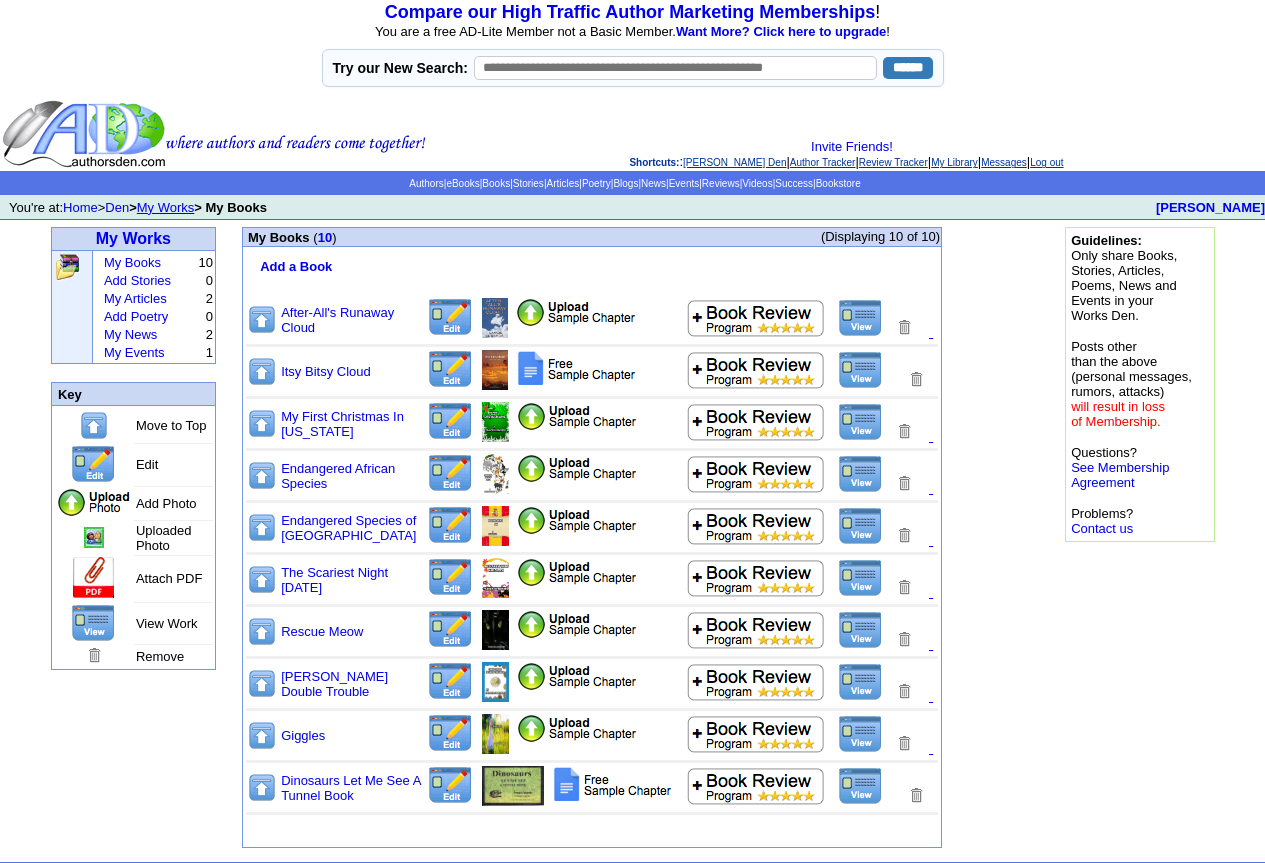 scroll, scrollTop: 0, scrollLeft: 0, axis: both 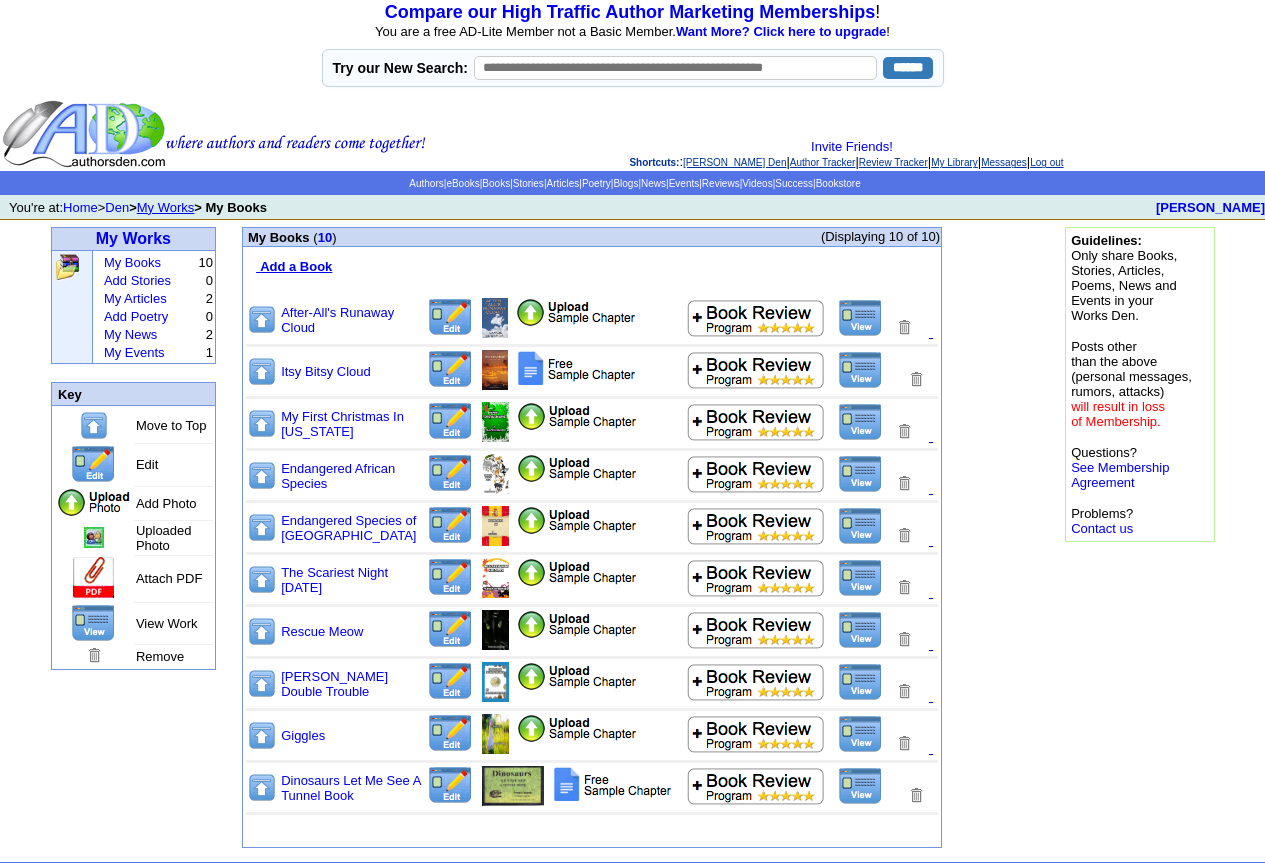 click on "Add a Book" at bounding box center (296, 266) 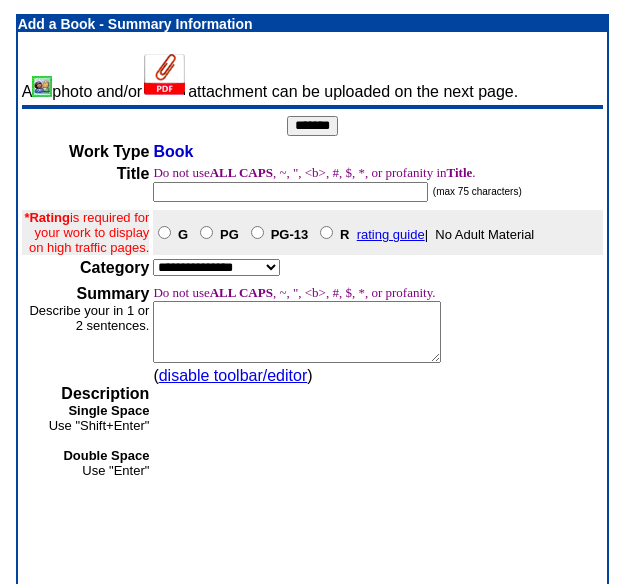 scroll, scrollTop: 0, scrollLeft: 0, axis: both 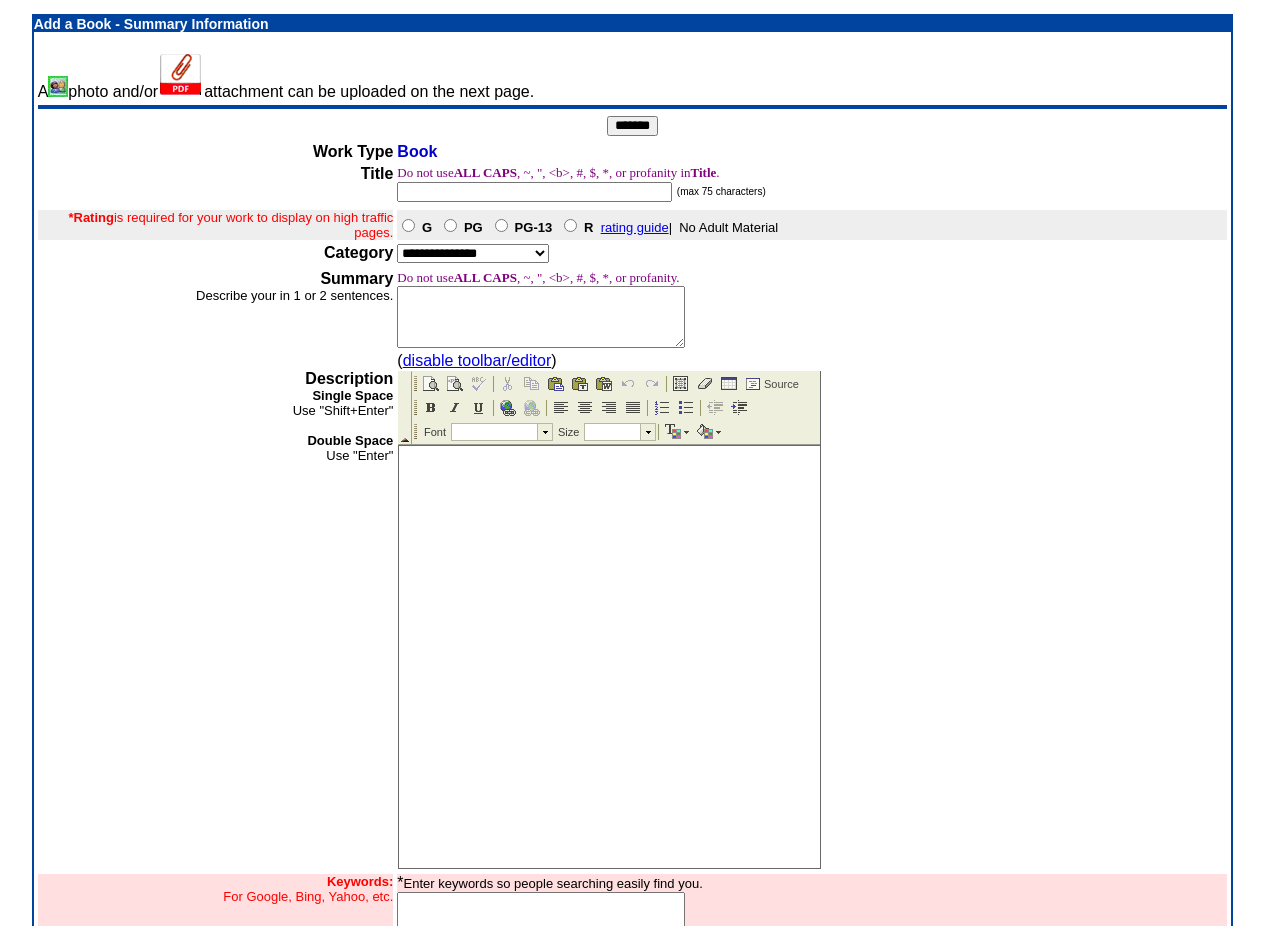click at bounding box center (534, 192) 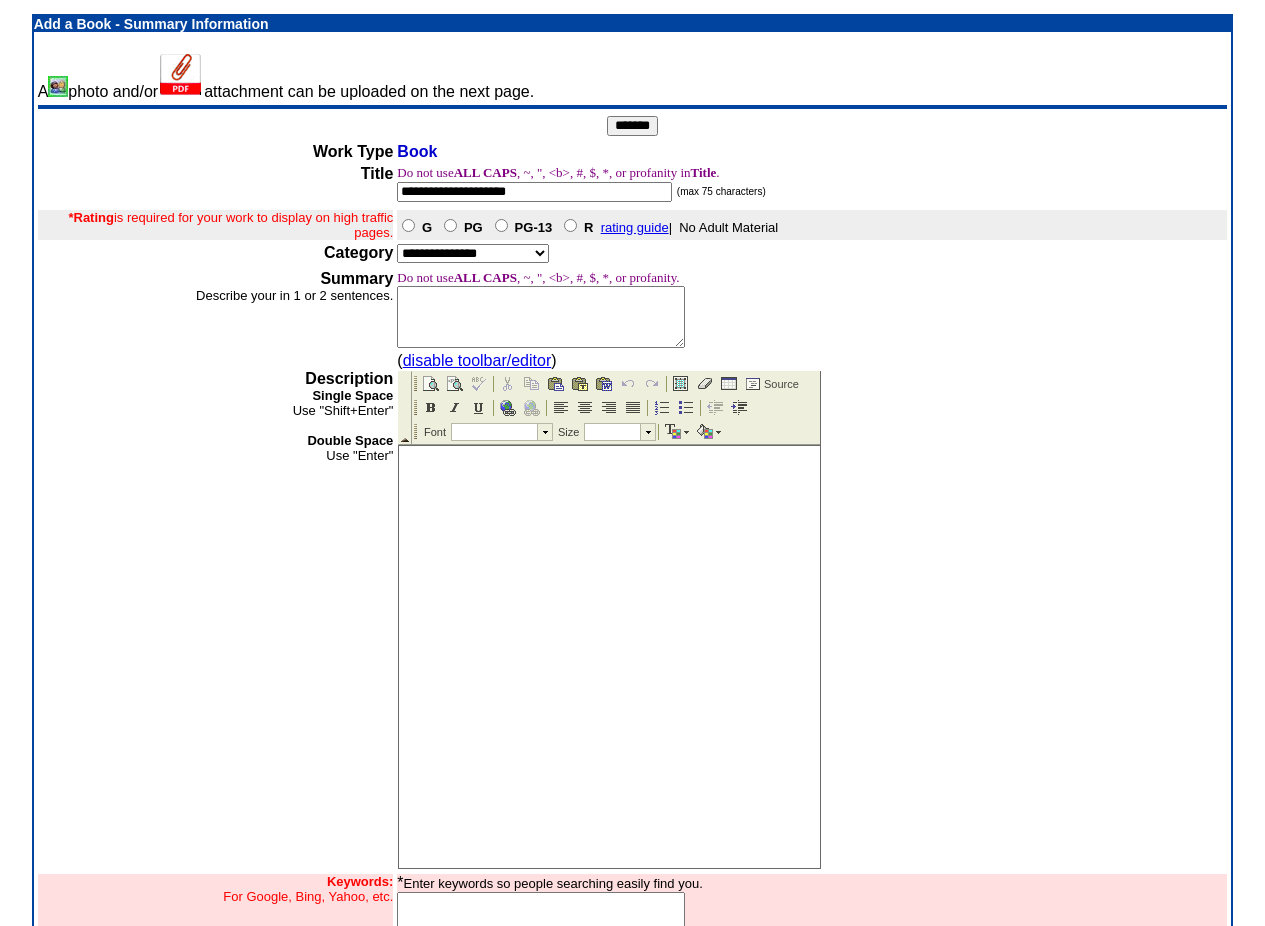 type on "**********" 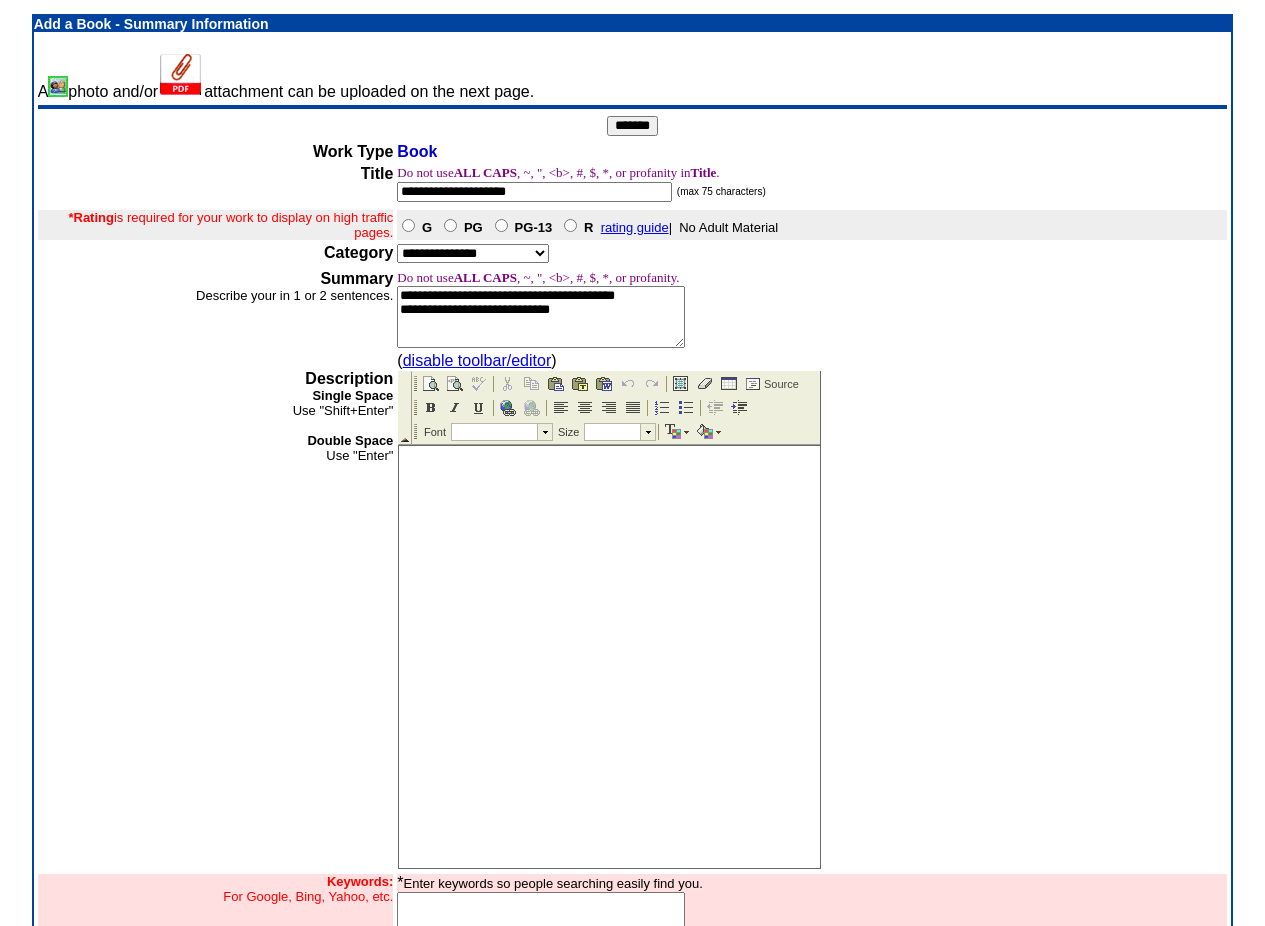 type on "**********" 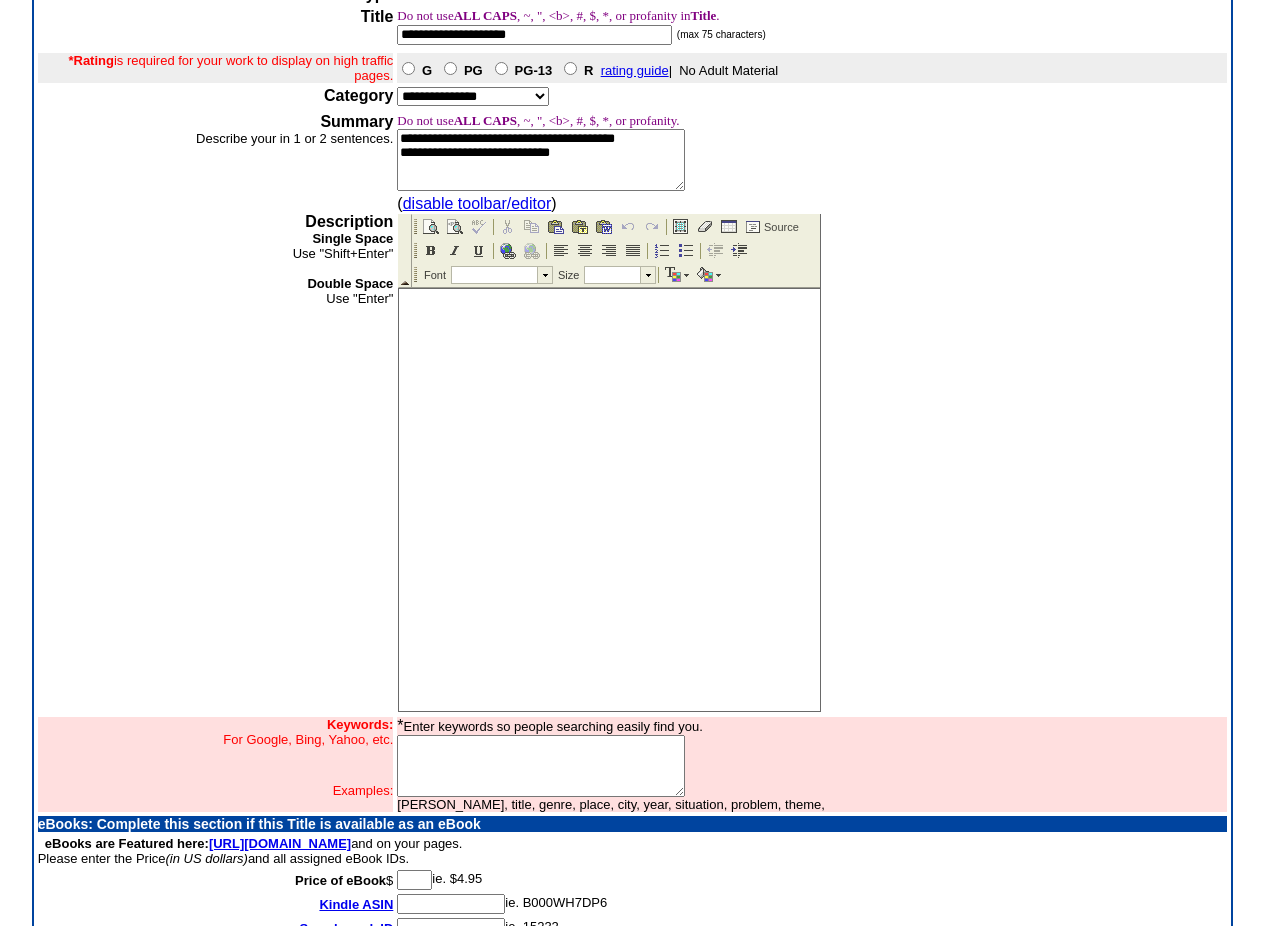 scroll, scrollTop: 200, scrollLeft: 0, axis: vertical 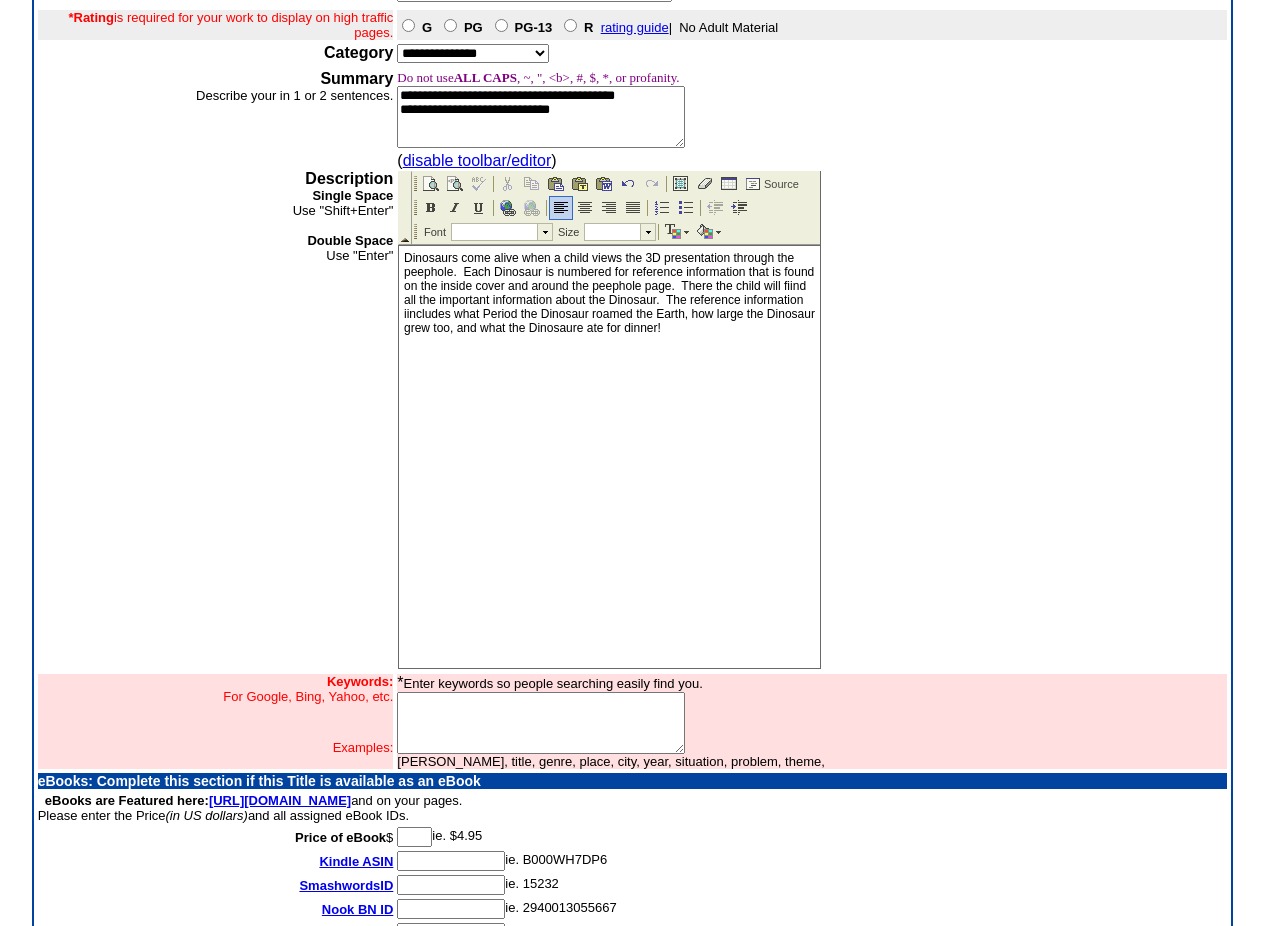 click on "Dinosaurs come alive when a child views the 3D presentation through the peephole.  Each Dinosaur is numbered for reference information that is found on the inside cover and around the peephole page.  There the child will fiind all the important information about the Dinosaur.  The reference information iincludes what Period the Dinosaur roamed the Earth, how large the Dinosaur grew too, and what the Dinosaure ate for dinner!" at bounding box center (609, 293) 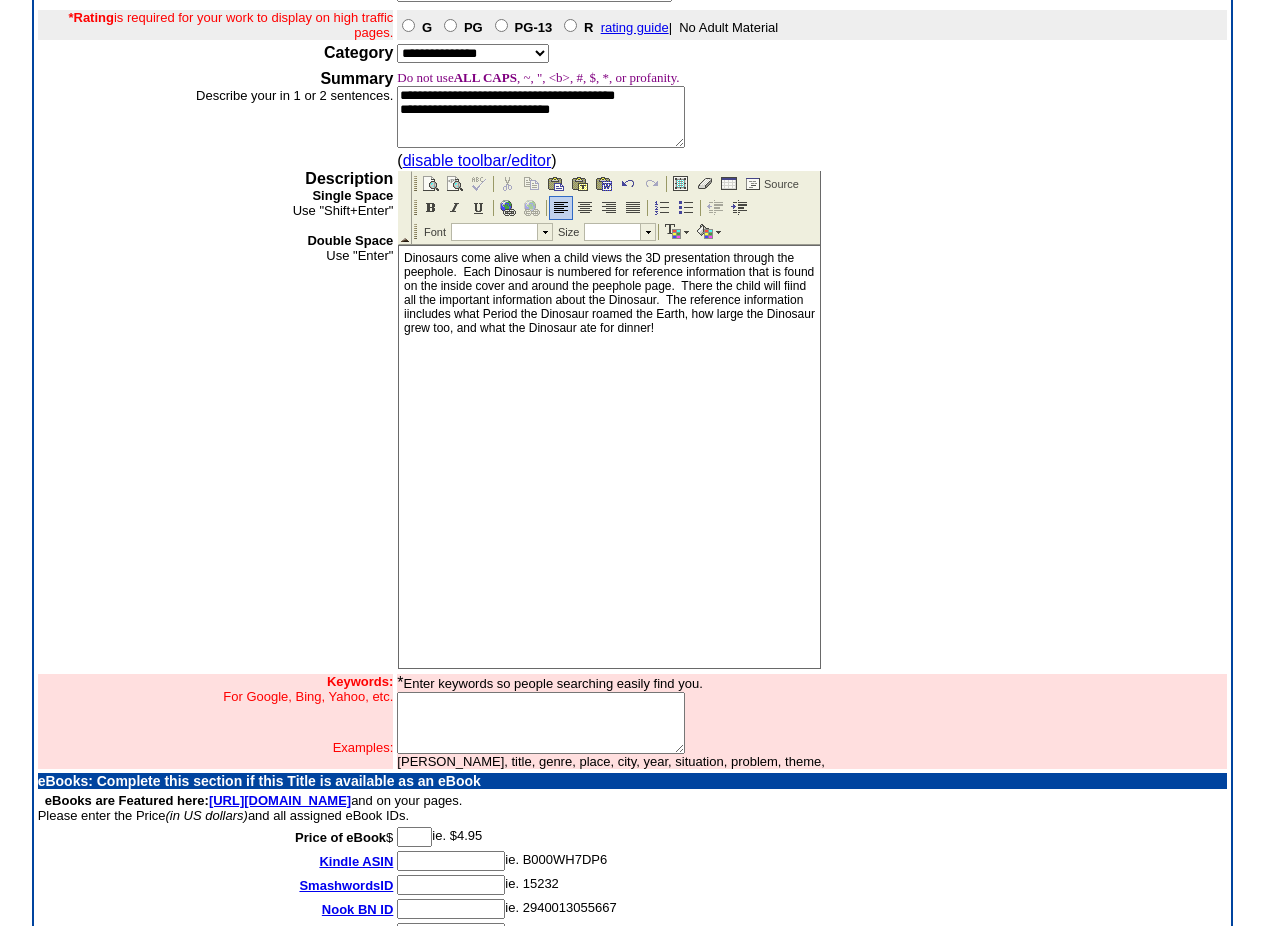 click on "Dinosaurs come alive when a child views the 3D presentation through the peephole.  Each Dinosaur is numbered for reference information that is found on the inside cover and around the peephole page.  There the child will fiind all the important information about the Dinosaur.  The reference information iincludes what Period the Dinosaur roamed the Earth, how large the Dinosaur grew too, and what the Dinosaur ate for dinner!" at bounding box center [609, 293] 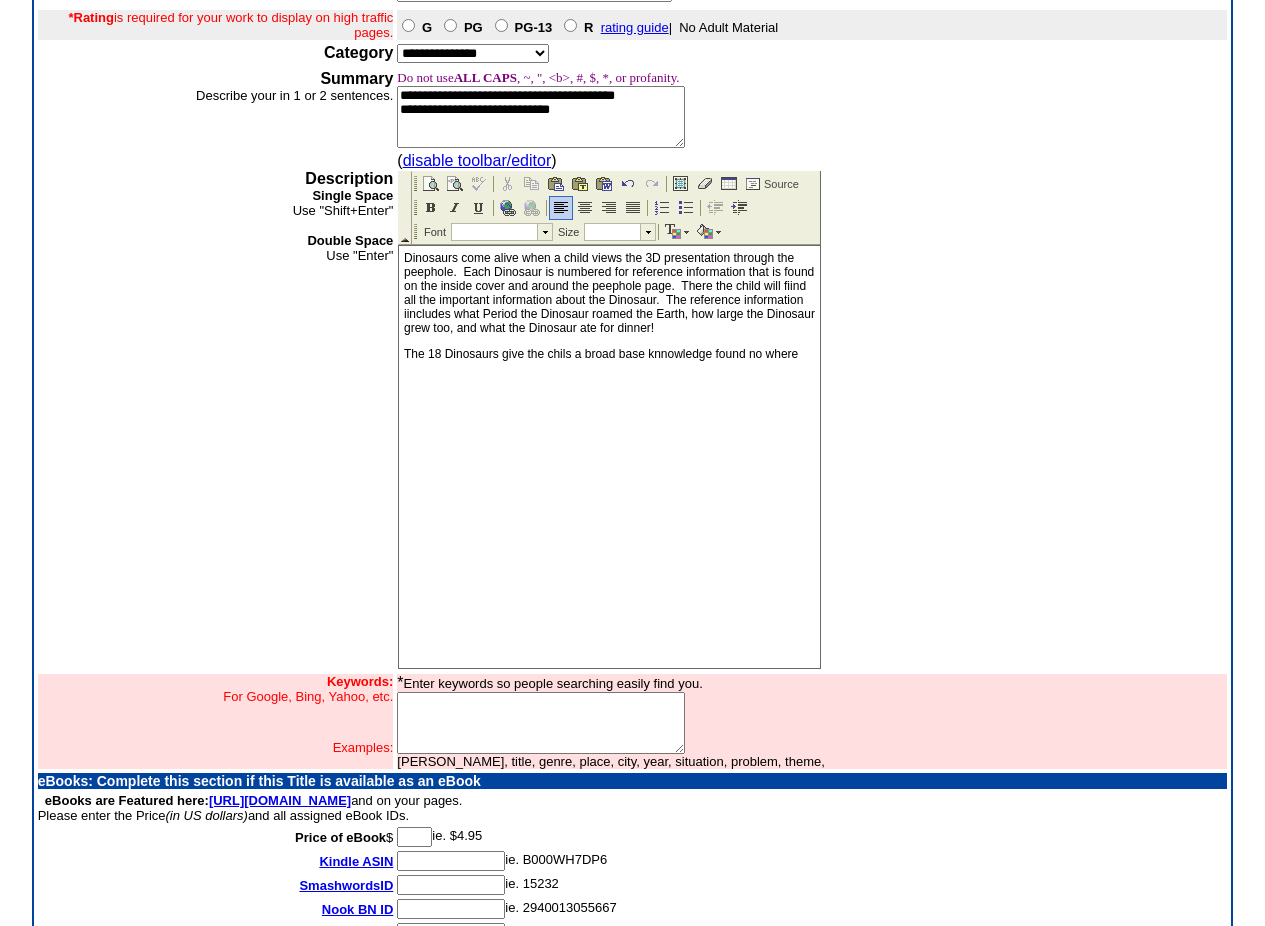 click on "The 18 Dinosaurs give the chils a broad base knnowledge found no where" at bounding box center [609, 354] 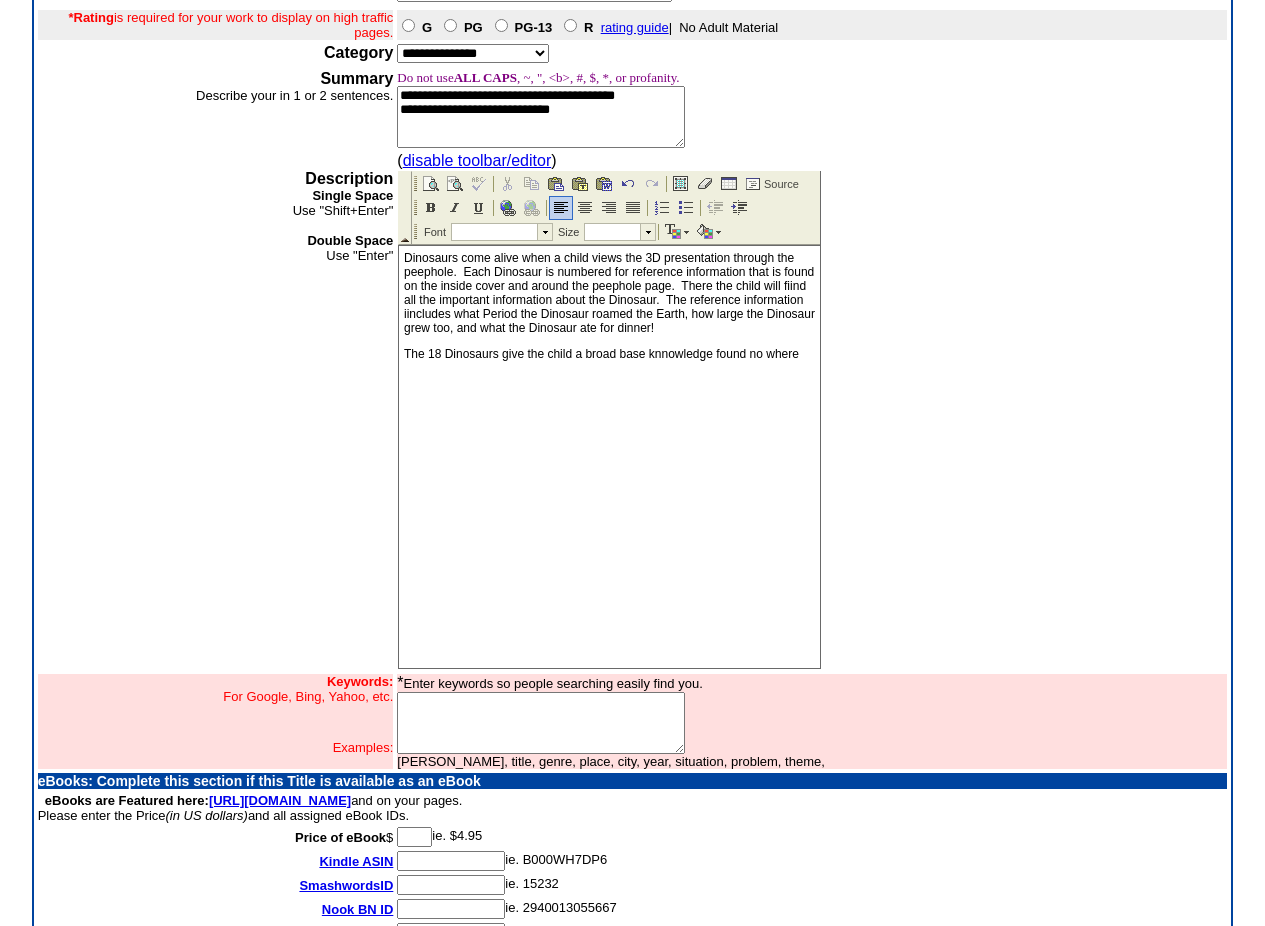click on "The 18 Dinosaurs give the child a broad base knnowledge found no where" at bounding box center [609, 354] 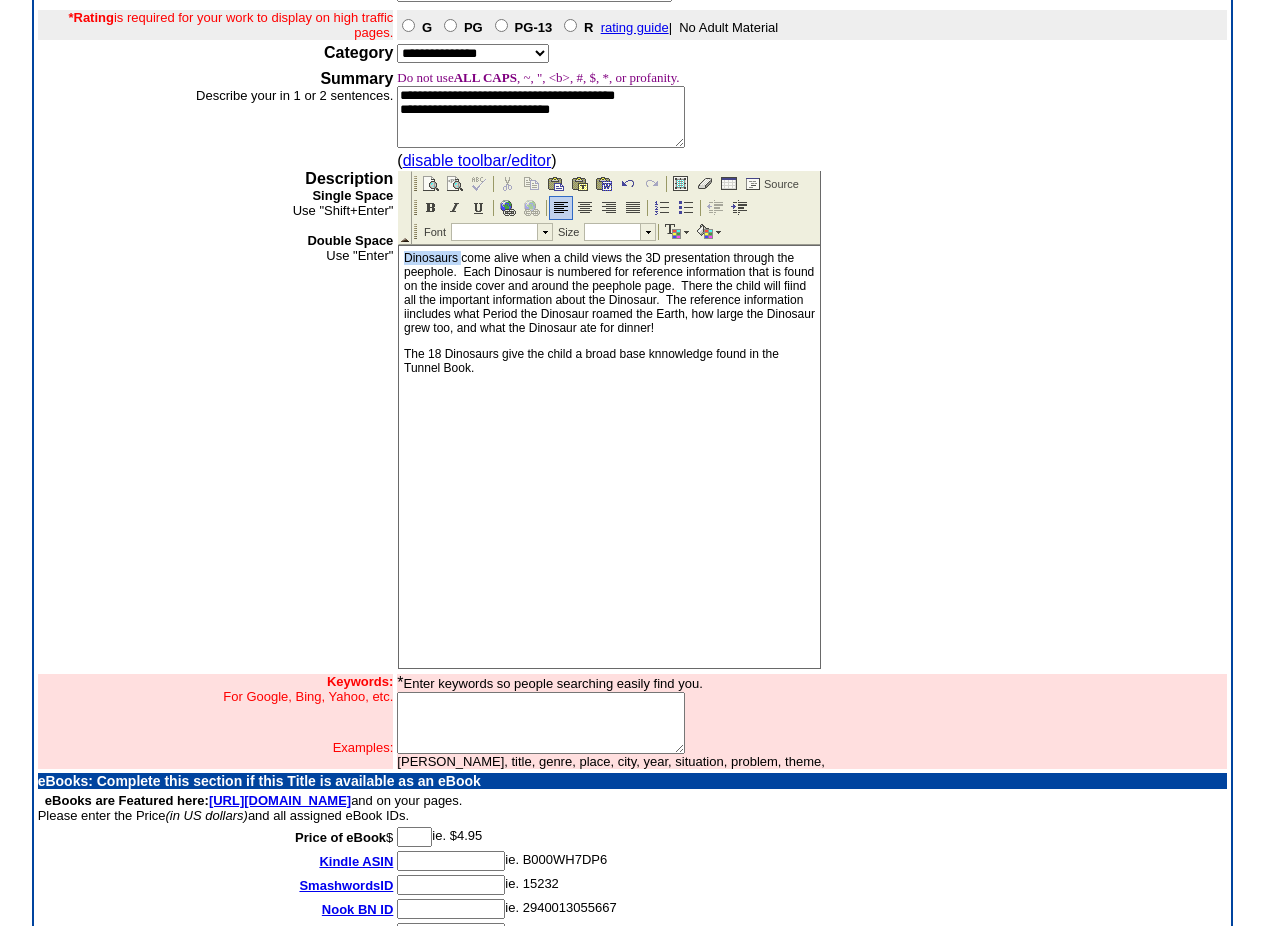 drag, startPoint x: 460, startPoint y: 259, endPoint x: 403, endPoint y: 258, distance: 57.00877 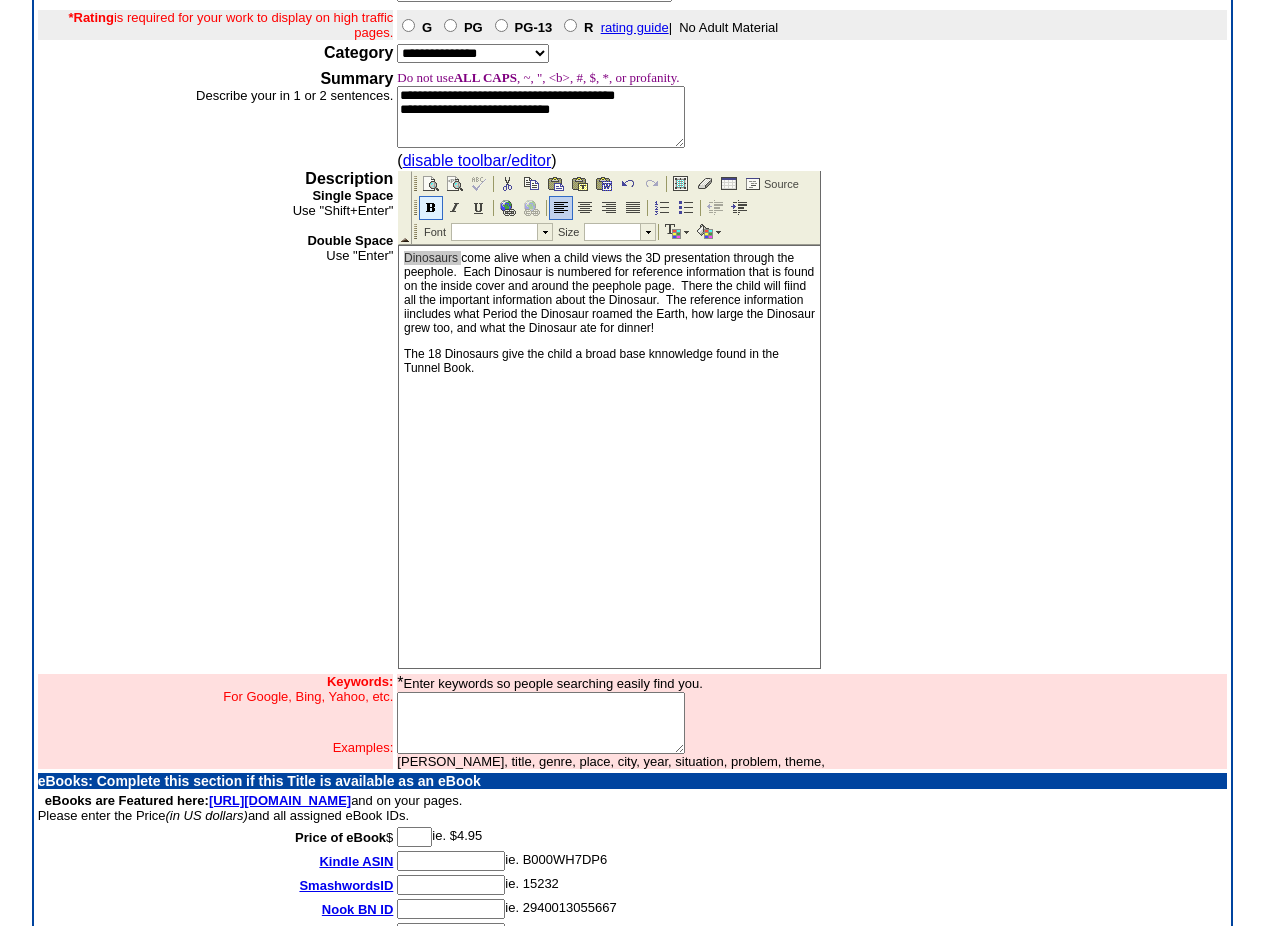 click at bounding box center [431, 208] 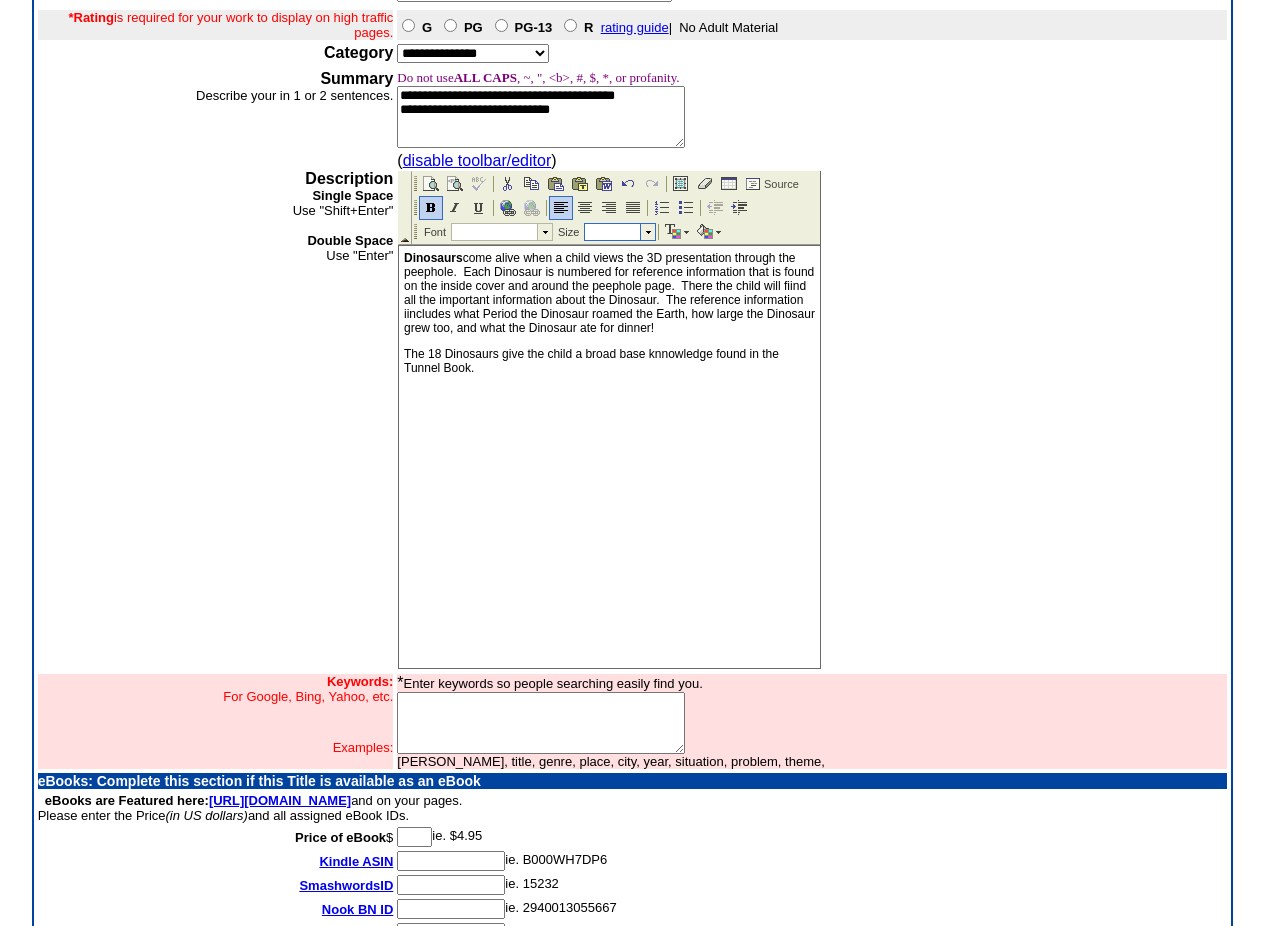 click at bounding box center [647, 232] 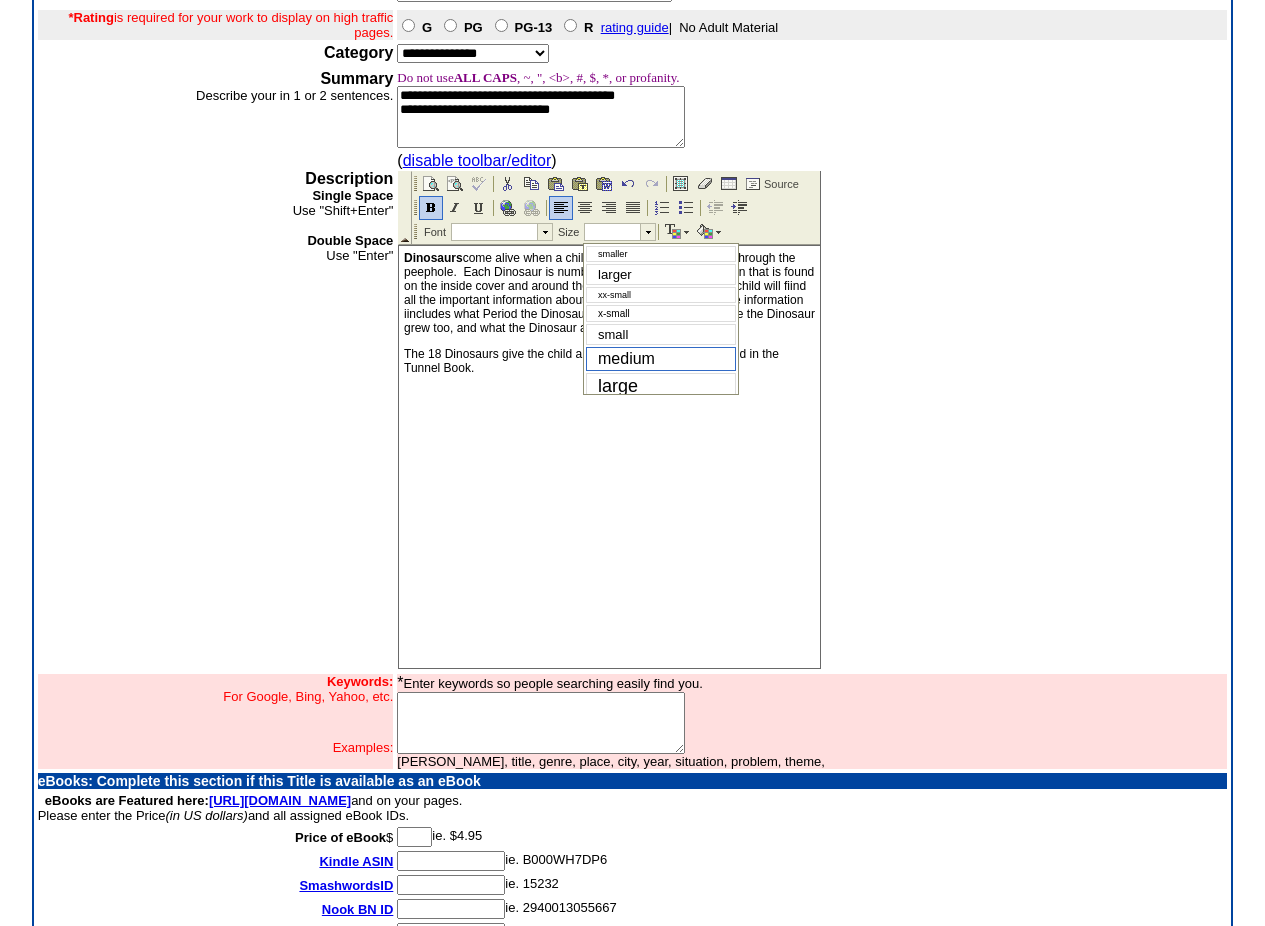 click on "medium" at bounding box center [626, 358] 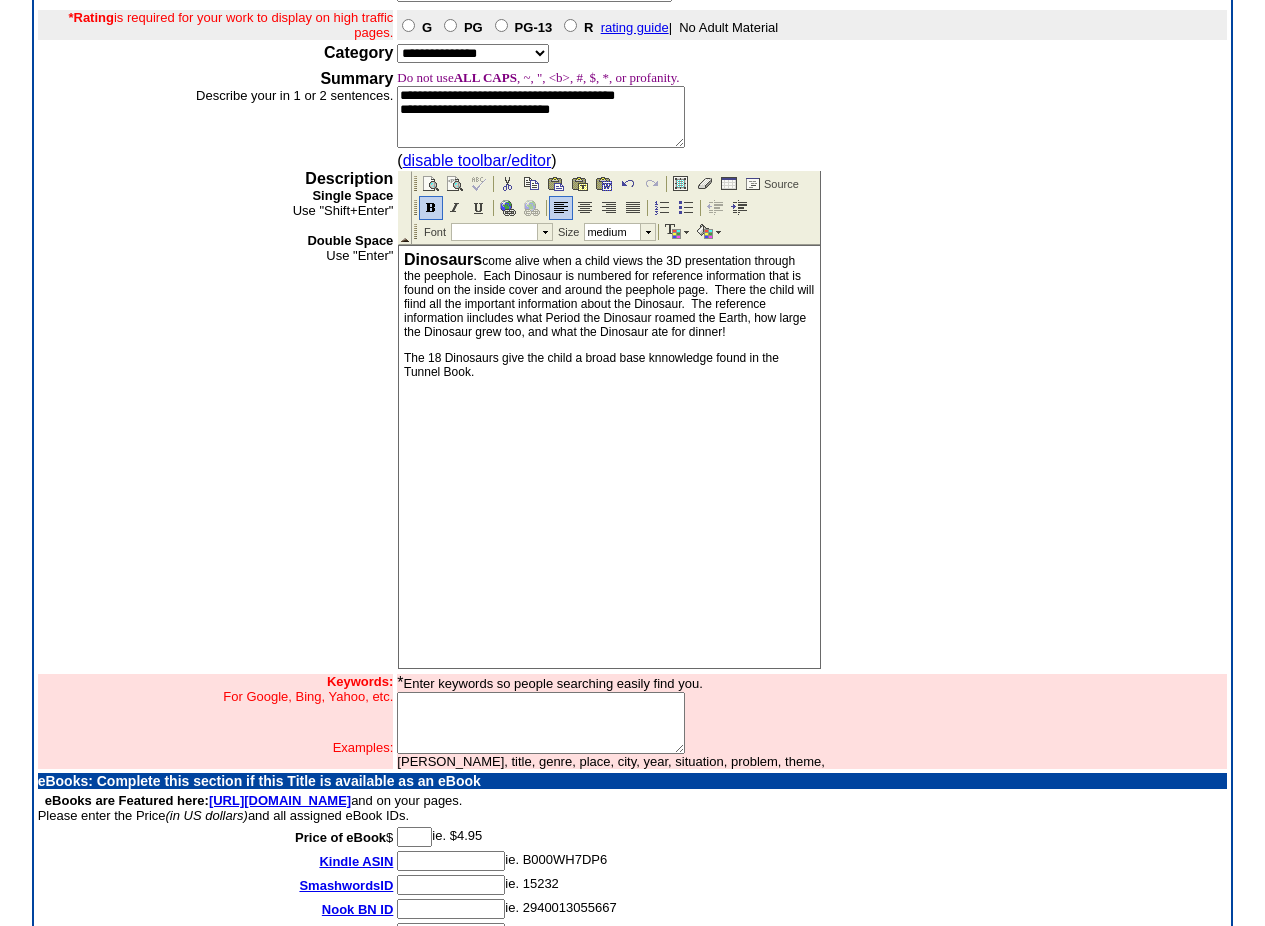 click on "Dinosaurs  come alive when a child views the 3D presentation through the peephole.  Each Dinosaur is numbered for reference information that is found on the inside cover and around the peephole page.  There the child will fiind all the important information about the Dinosaur.  The reference information iincludes what Period the Dinosaur roamed the Earth, how large the Dinosaur grew too, and what the Dinosaur ate for dinner! The 18 Dinosaurs give the child a broad base knnowledge found in the Tunnel Book." at bounding box center (609, 457) 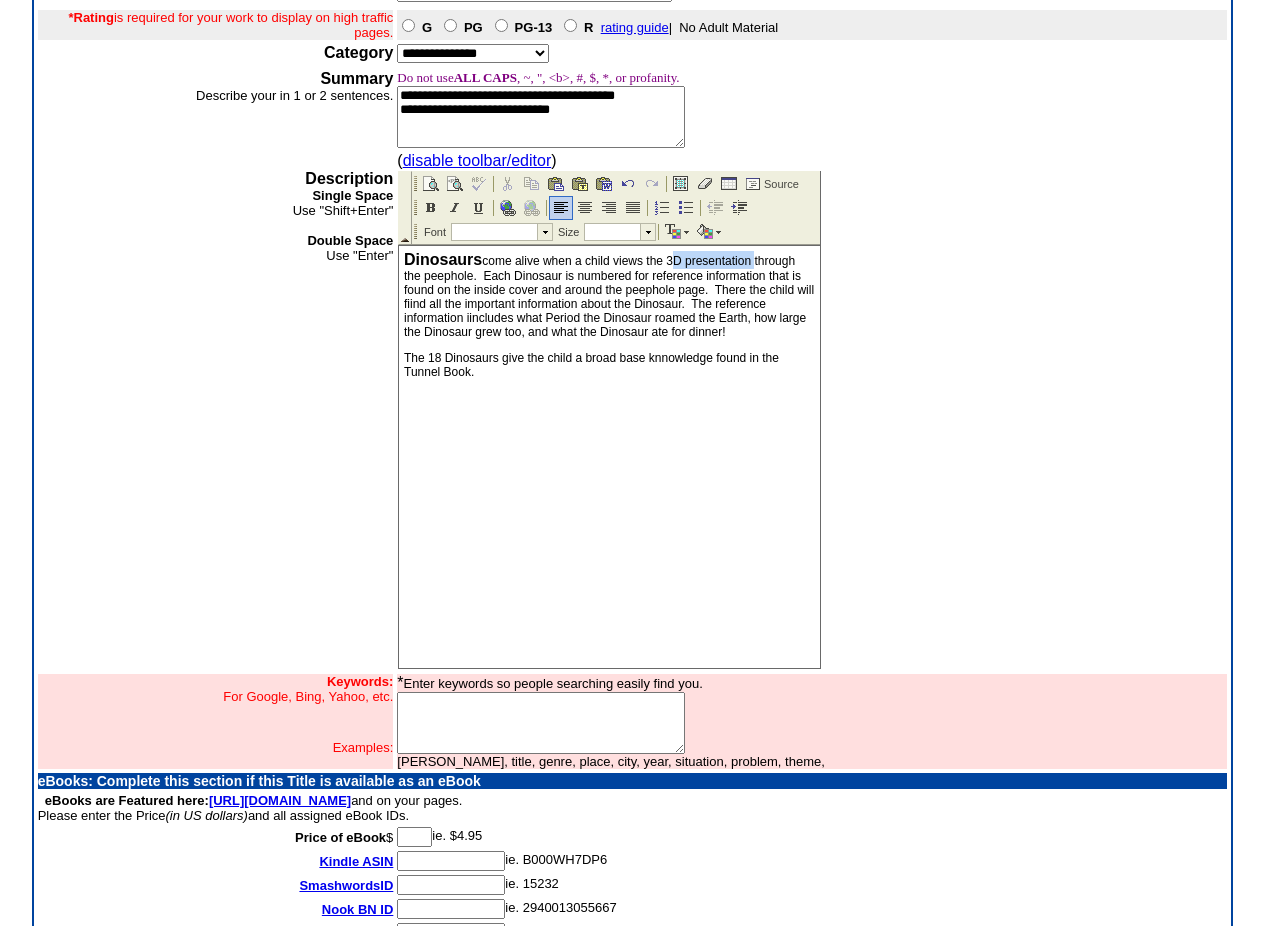 drag, startPoint x: 755, startPoint y: 258, endPoint x: 672, endPoint y: 258, distance: 83 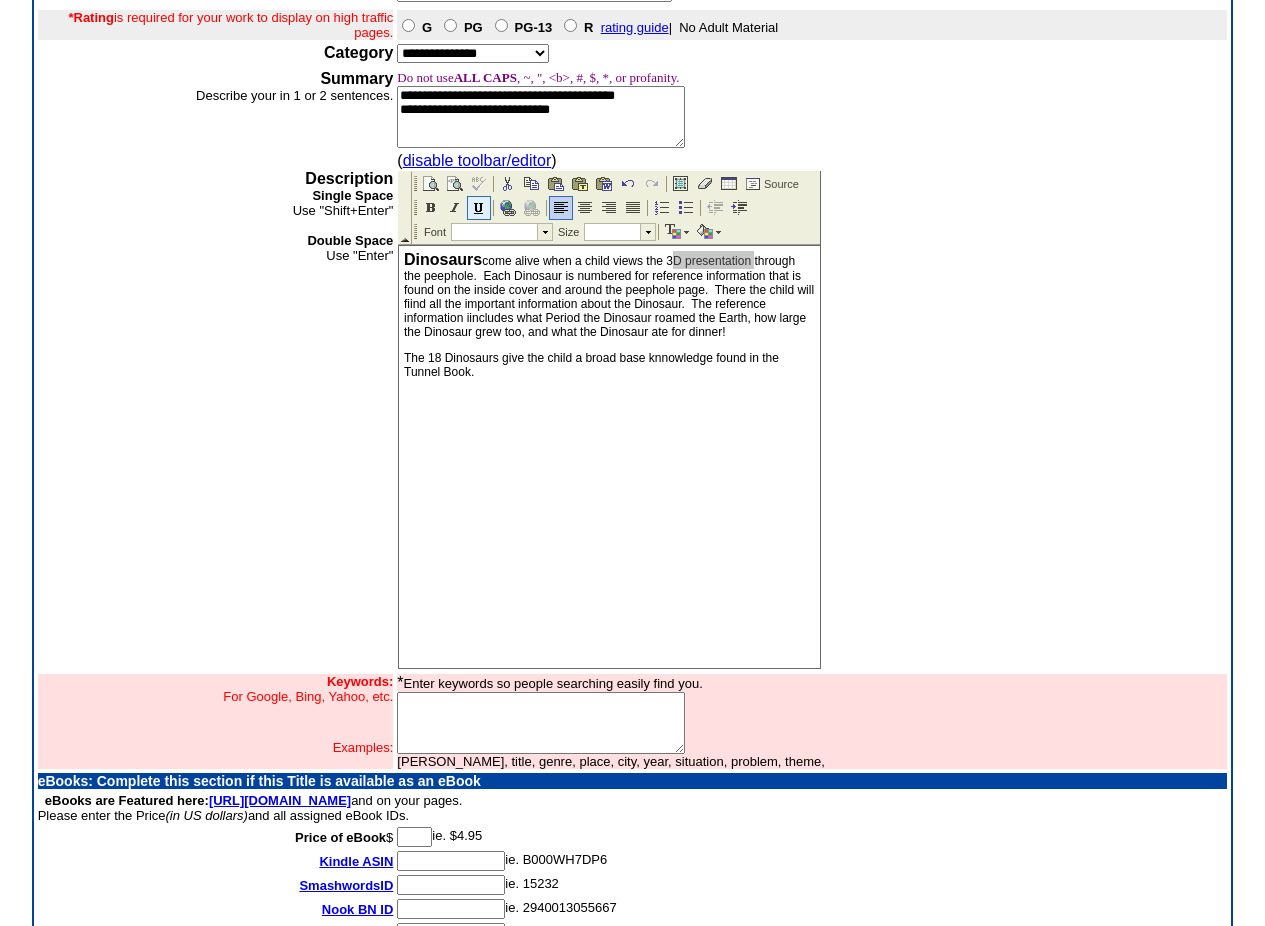 click at bounding box center (479, 208) 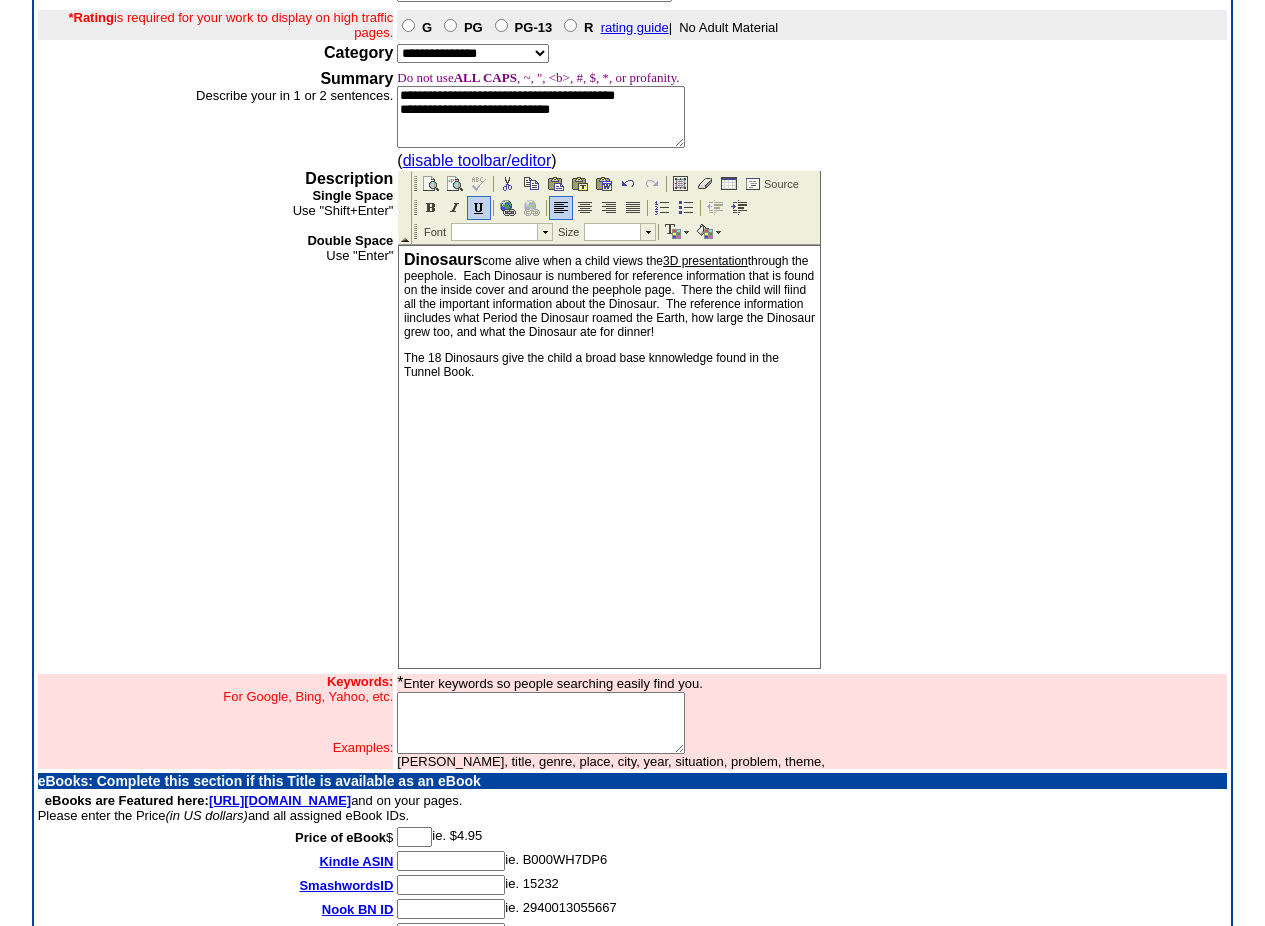 click on "Dinosaurs  come alive when a child views the  3D presentation  through the peephole.  Each Dinosaur is numbered for reference information that is found on the inside cover and around the peephole page.  There the child will fiind all the important information about the Dinosaur.  The reference information iincludes what Period the Dinosaur roamed the Earth, how large the Dinosaur grew too, and what the Dinosaur ate for dinner! The 18 Dinosaurs give the child a broad base knnowledge found in the Tunnel Book." at bounding box center [609, 457] 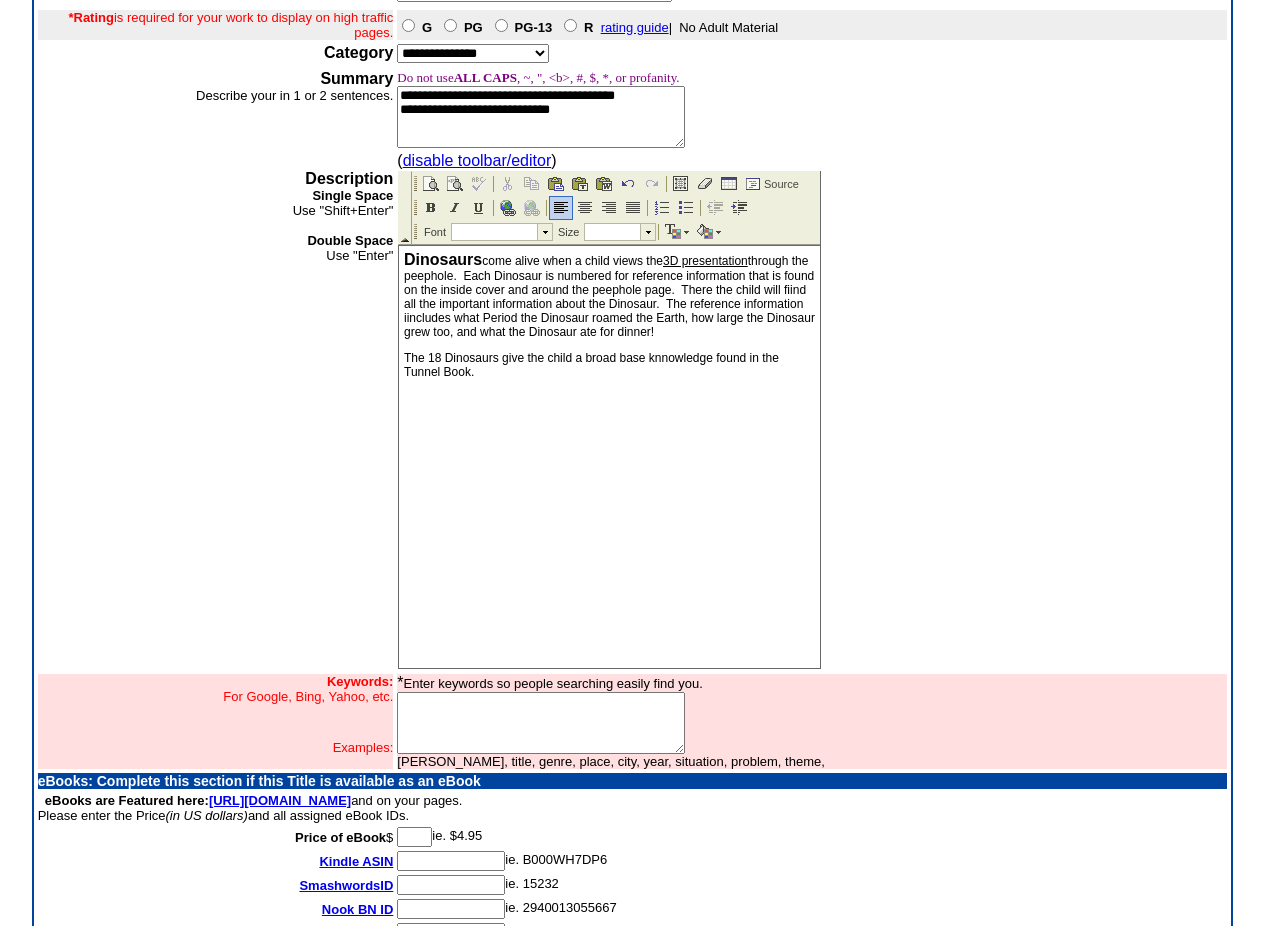 click on "The 18 Dinosaurs give the child a broad base knnowledge found in the Tunnel Book." at bounding box center [609, 365] 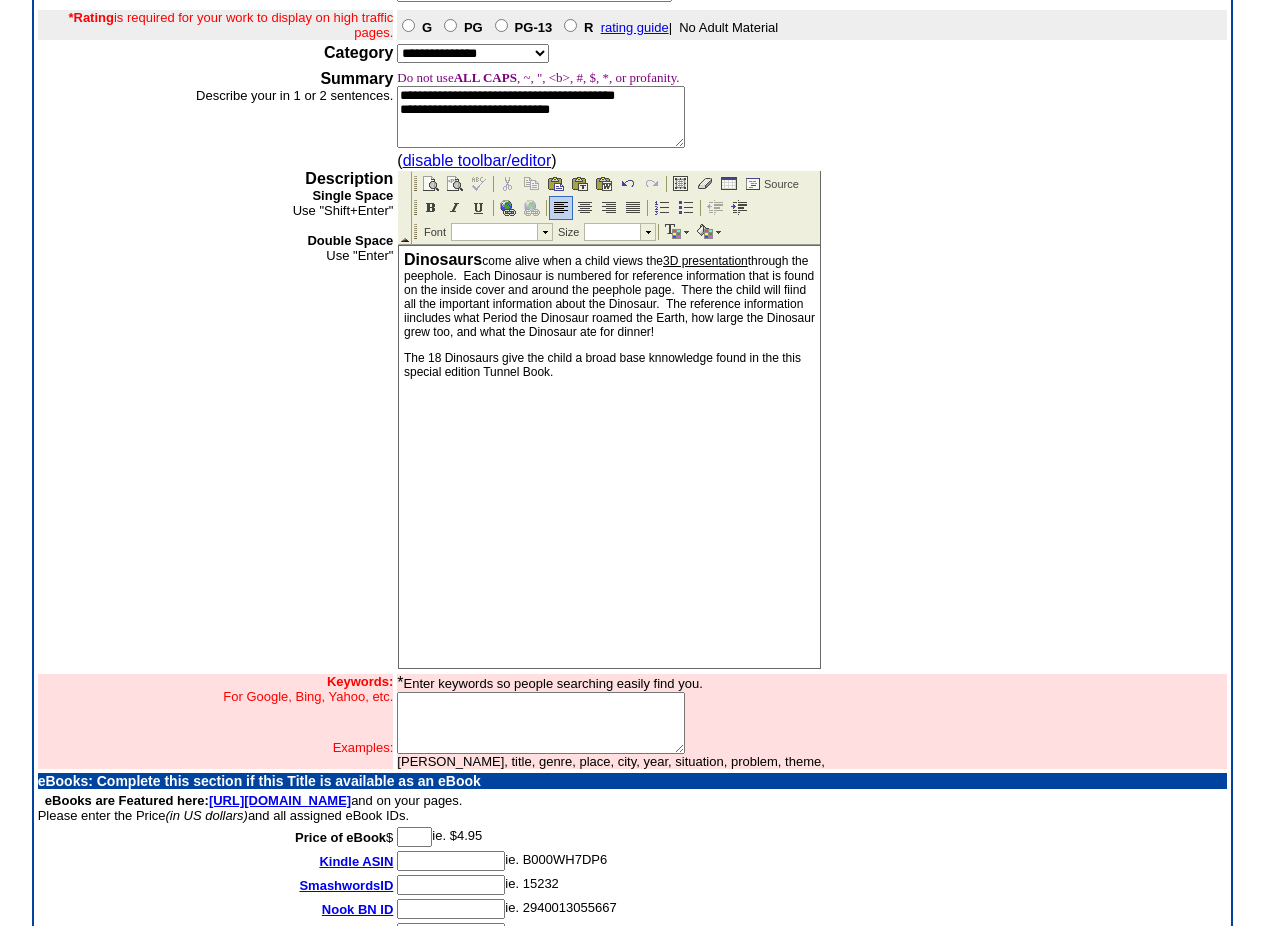 click on "The 18 Dinosaurs give the child a broad base knnowledge found in the this special edition Tunnel Book." at bounding box center [609, 365] 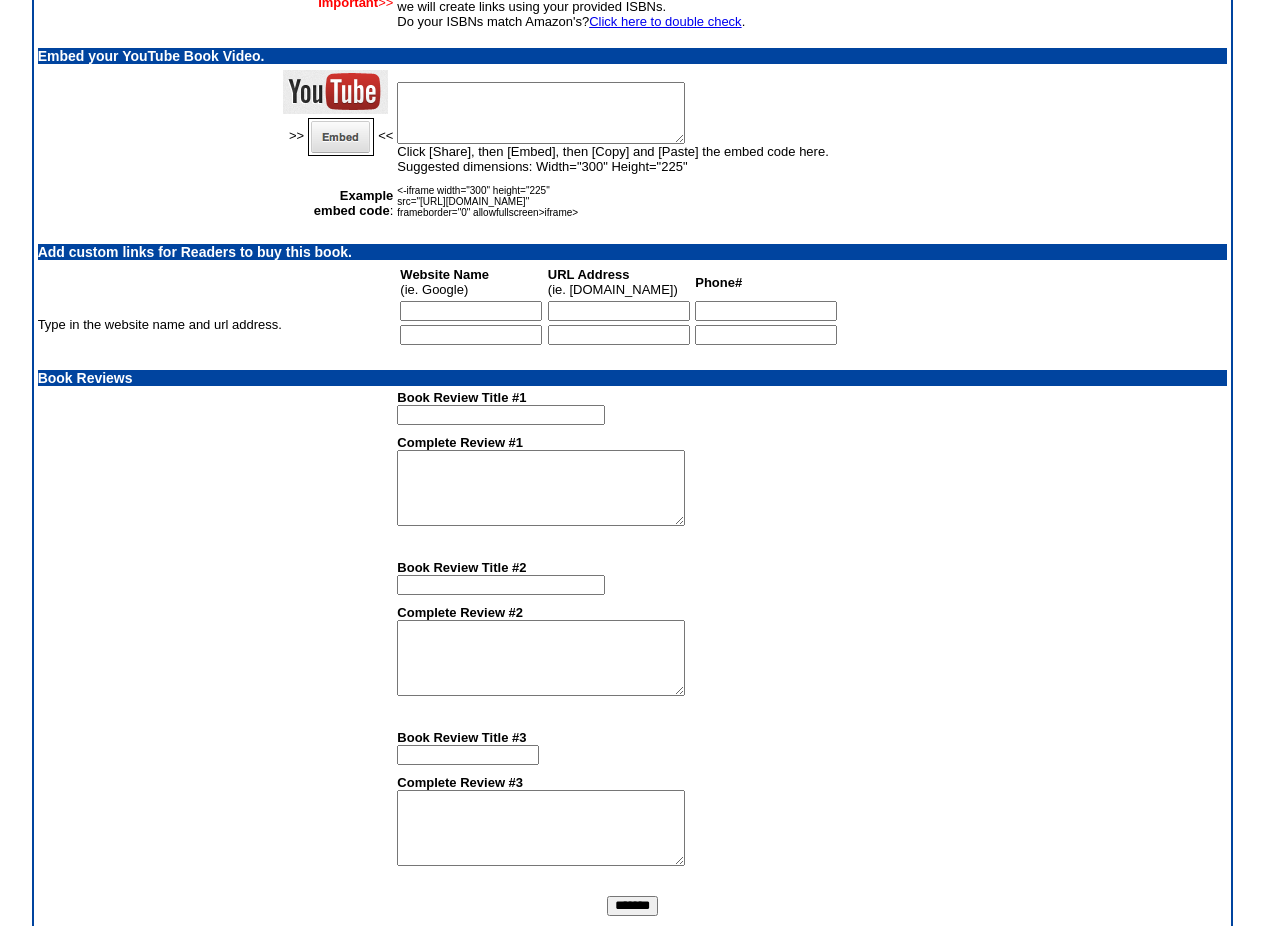 scroll, scrollTop: 1725, scrollLeft: 0, axis: vertical 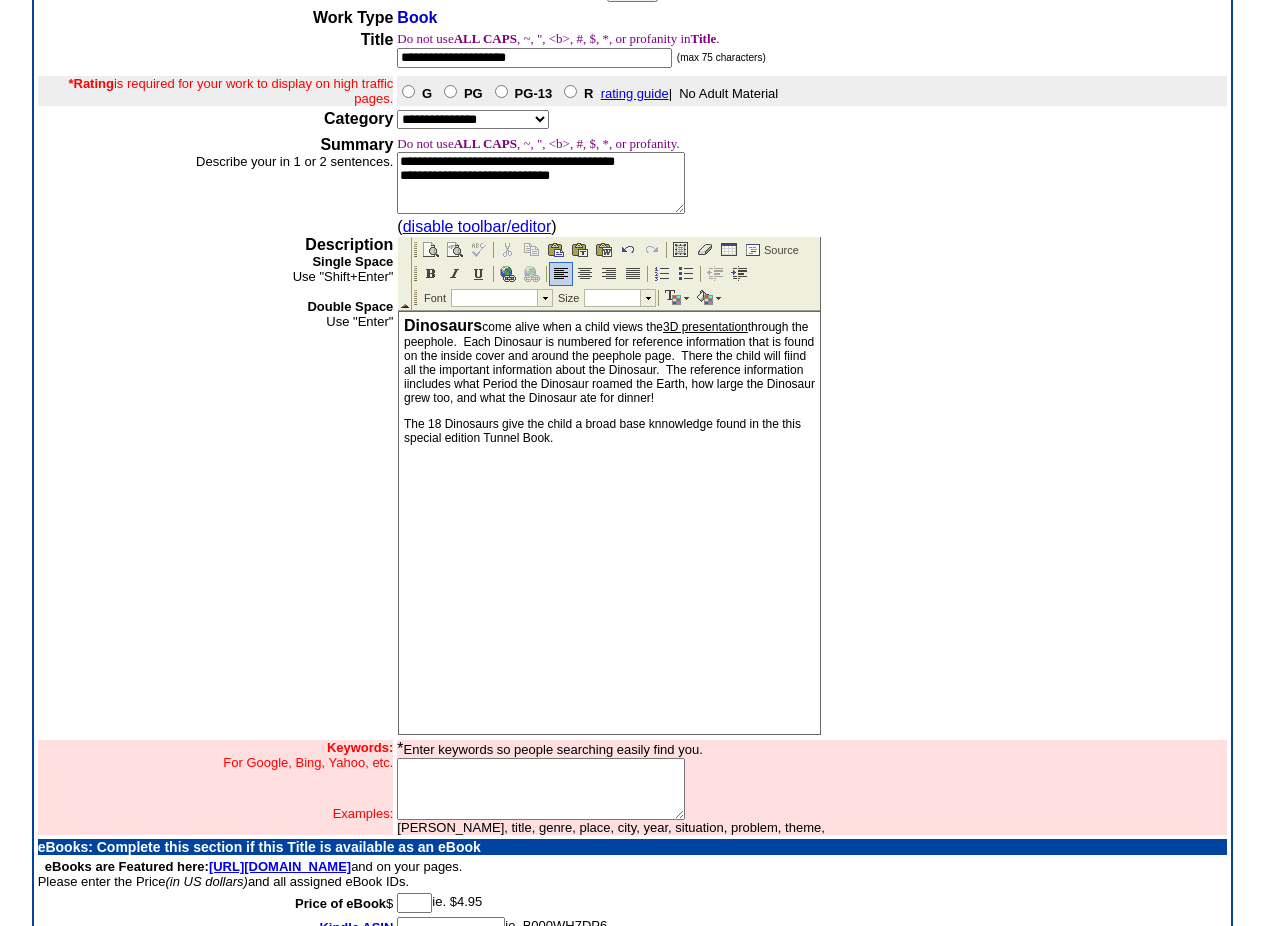click on "The 18 Dinosaurs give the child a broad base knnowledge found in the this special edition Tunnel Book." at bounding box center [609, 431] 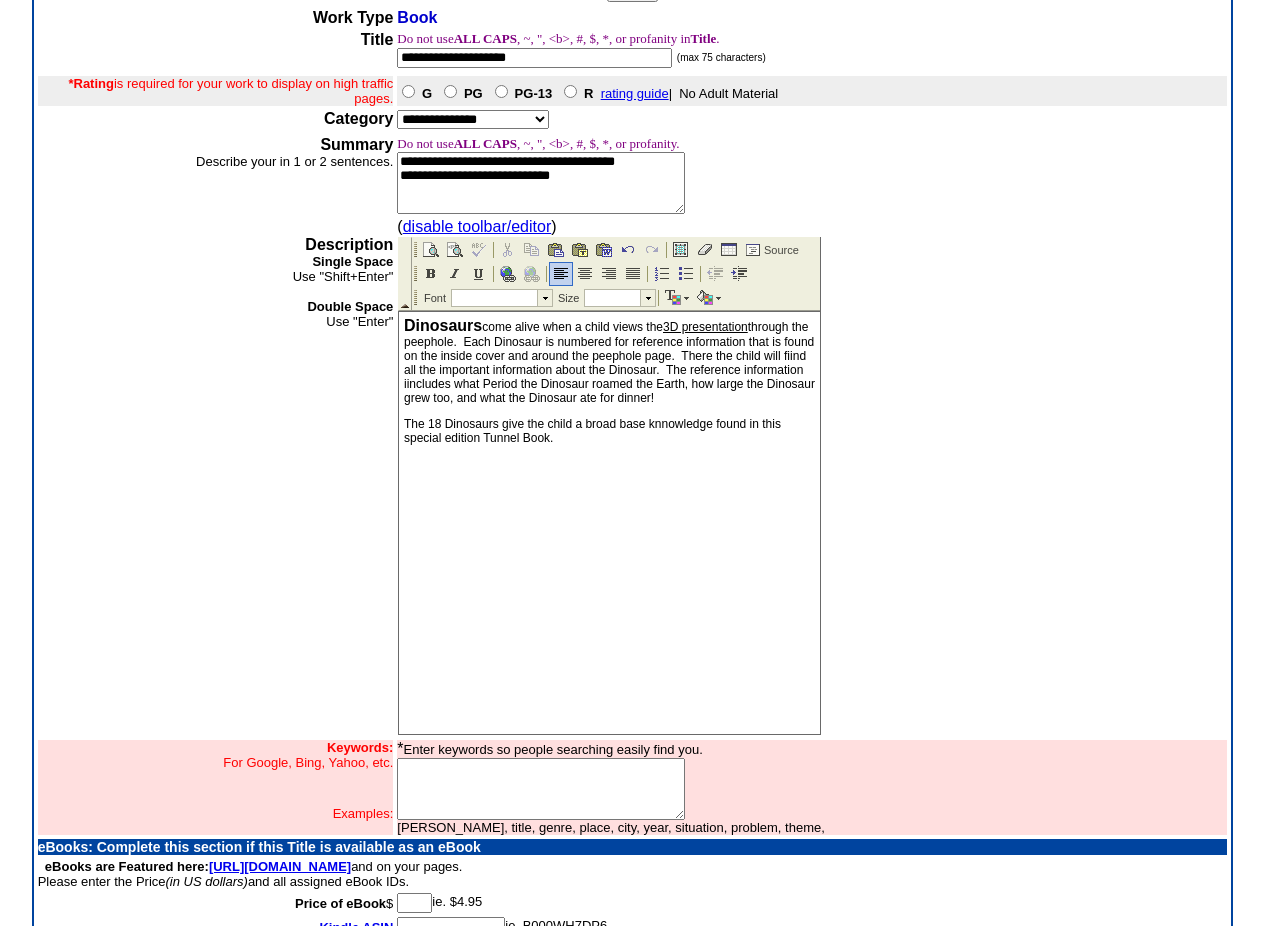 click on "The 18 Dinosaurs give the child a broad base knnowledge found in this special edition Tunnel Book." at bounding box center [609, 431] 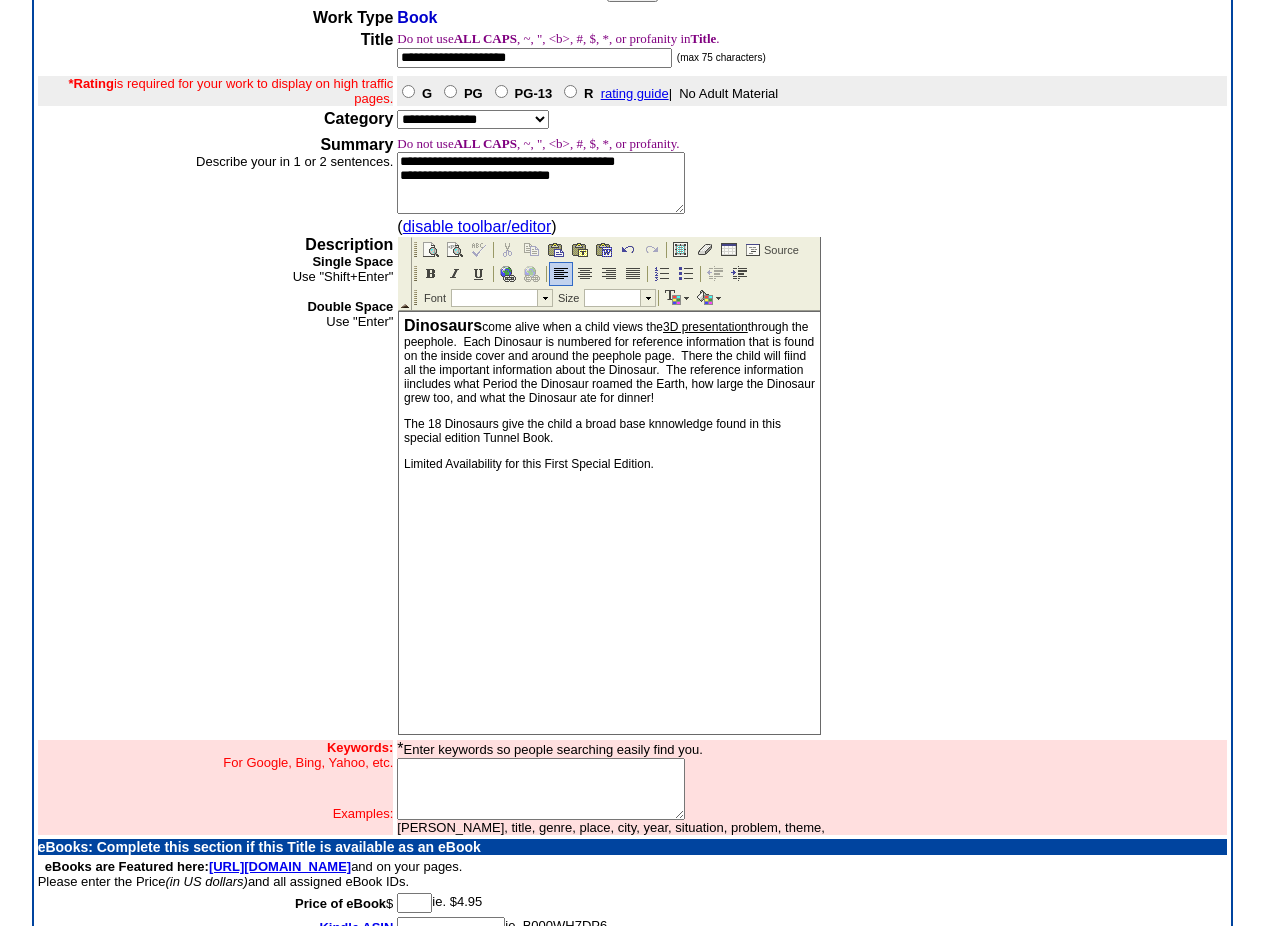 click on "Limited Availability for this First Special Edition." at bounding box center (609, 464) 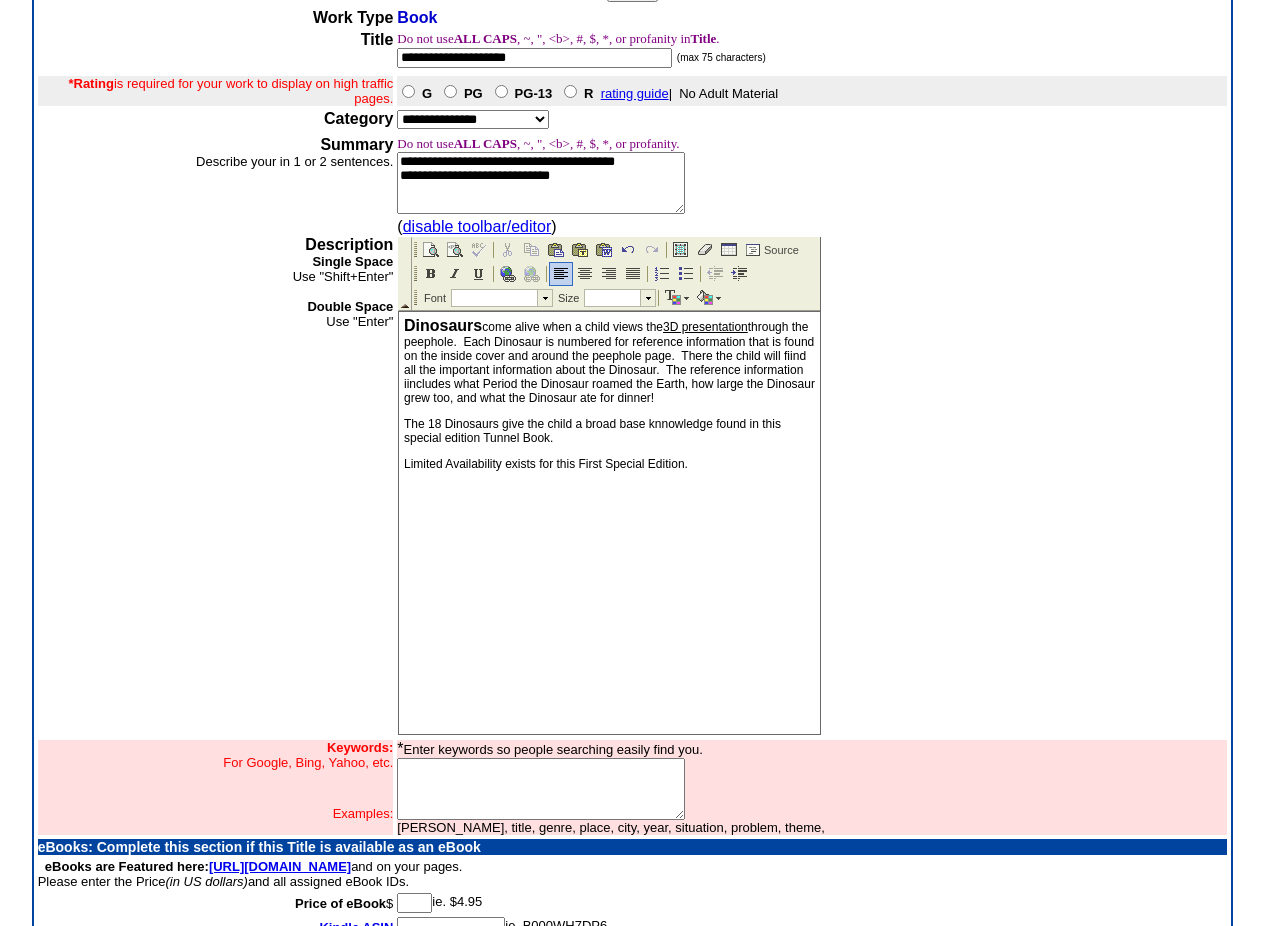 click on "Limited Availability exists for this First Special Edition." at bounding box center (609, 464) 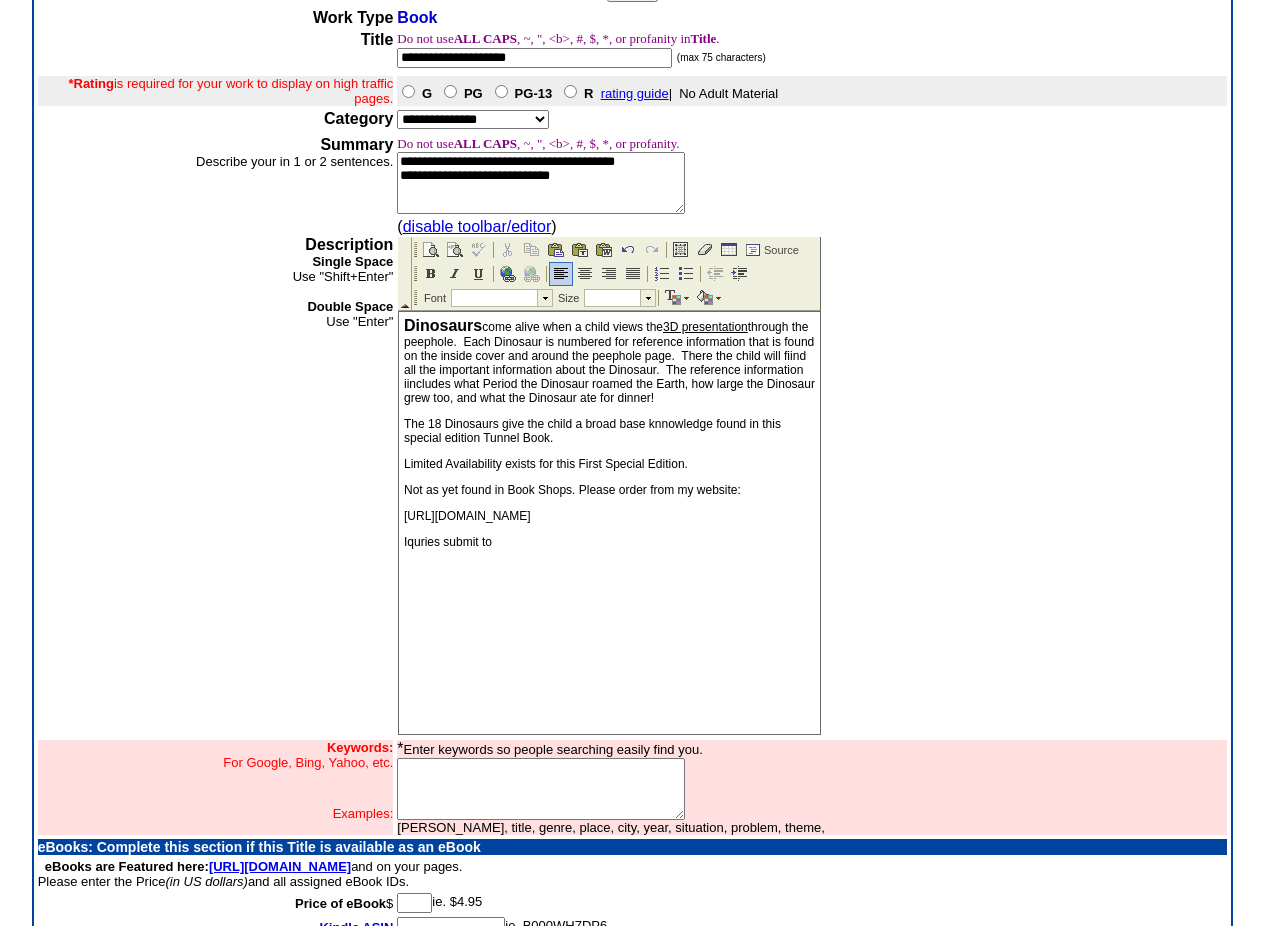 click on "Iquries submit to" at bounding box center [609, 542] 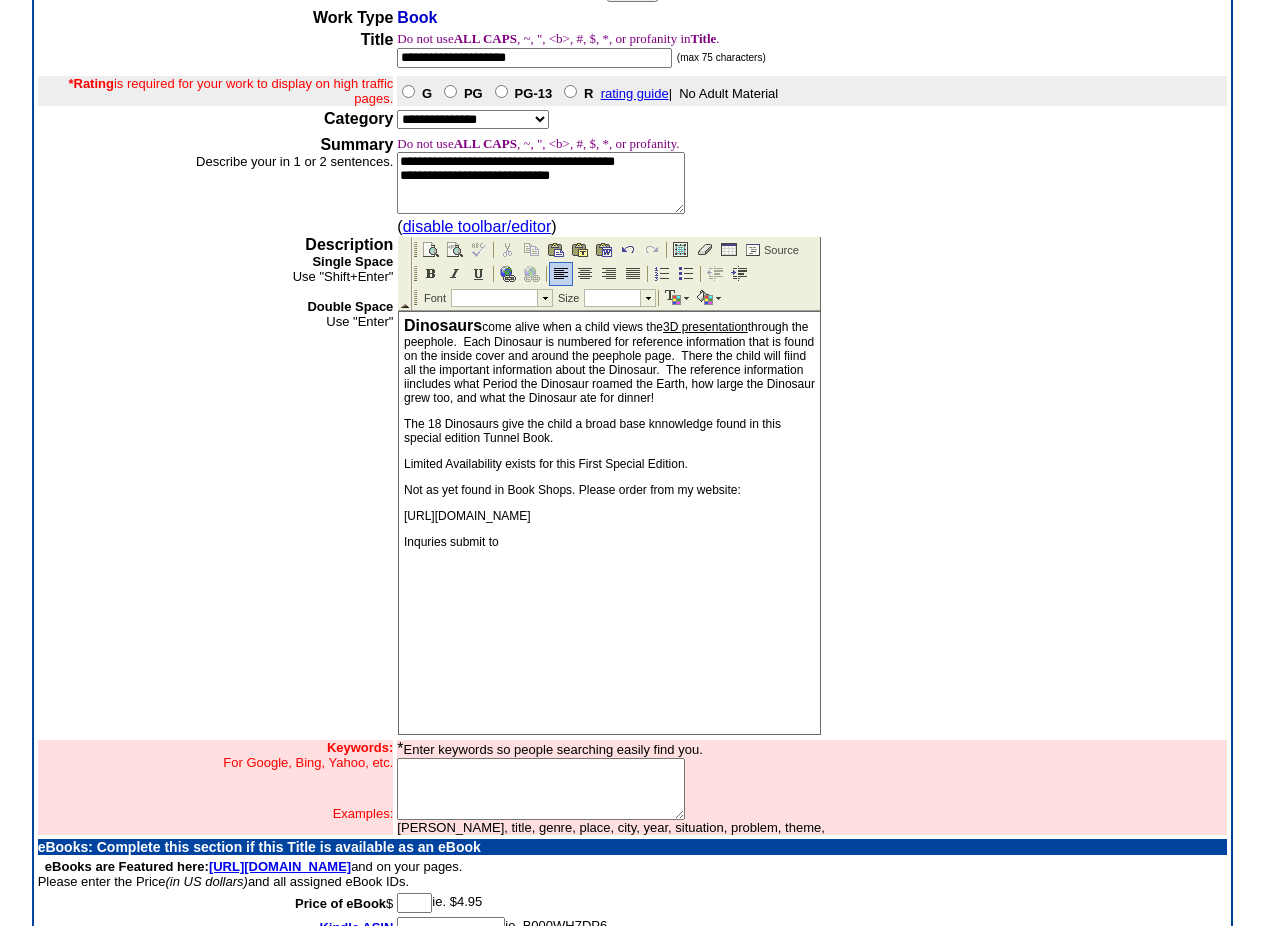 click on "Inquries submit to" at bounding box center (609, 542) 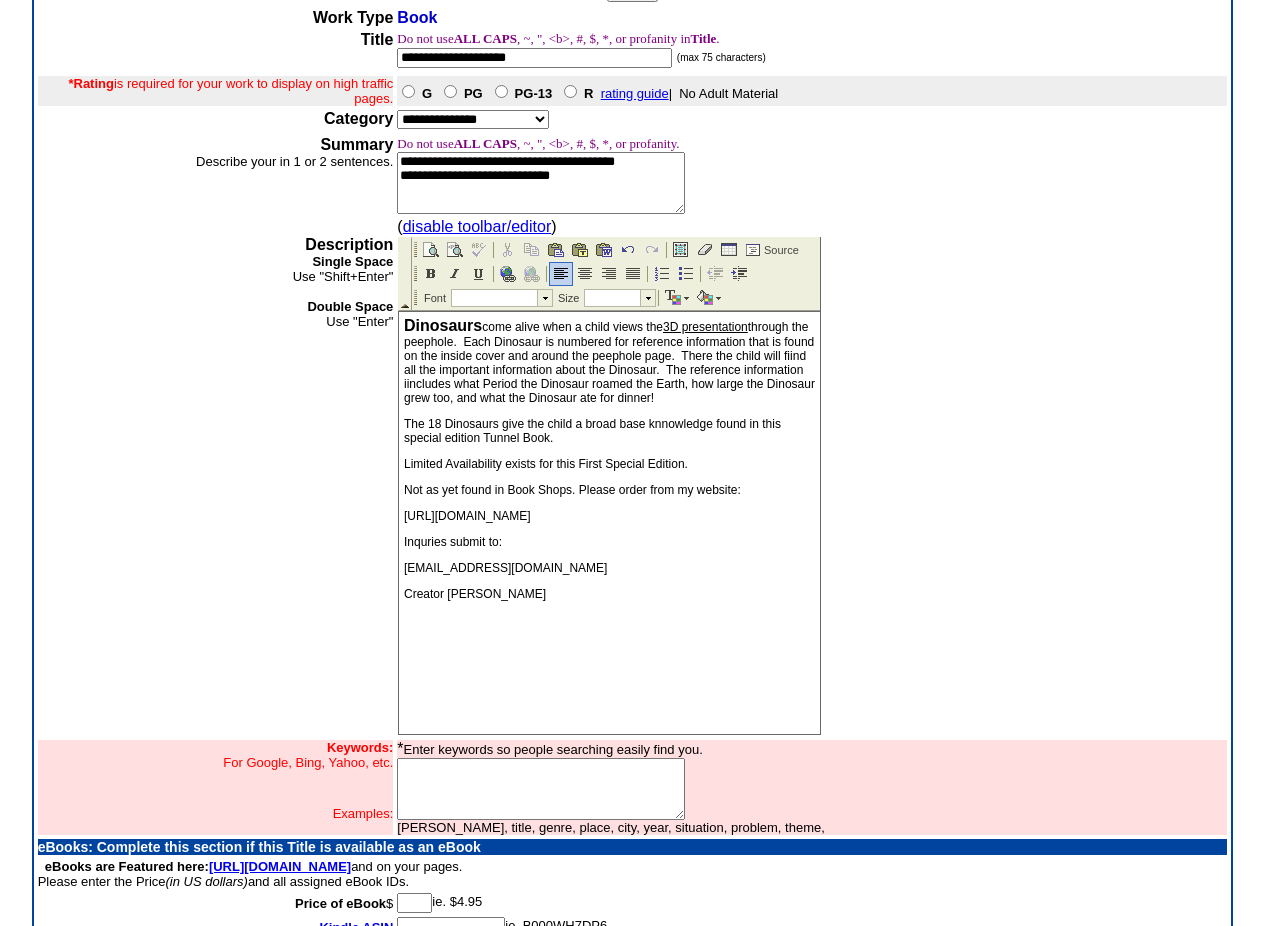 click on "Creator [PERSON_NAME]" at bounding box center [609, 594] 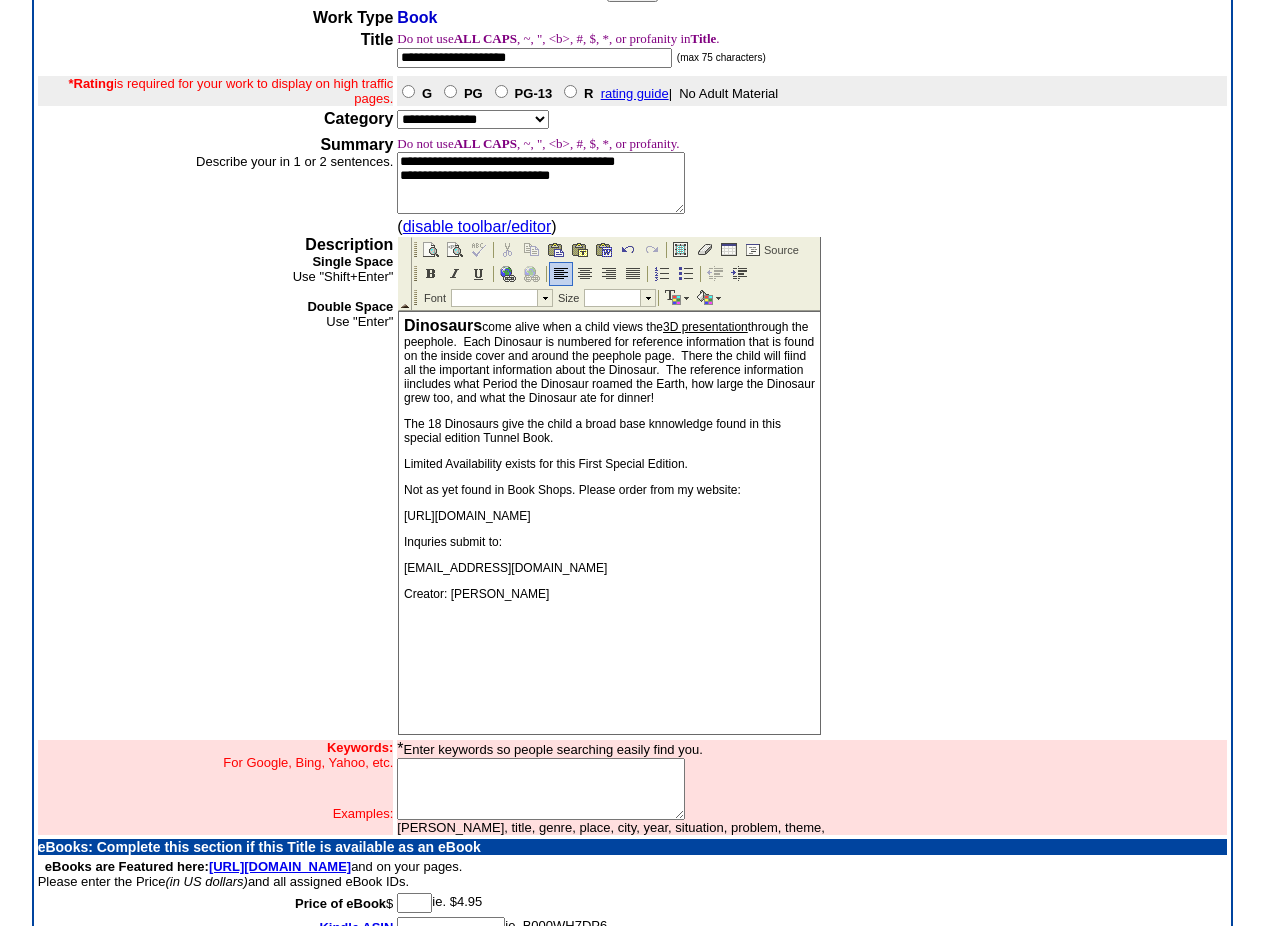 click on "[URL][DOMAIN_NAME]" at bounding box center (609, 516) 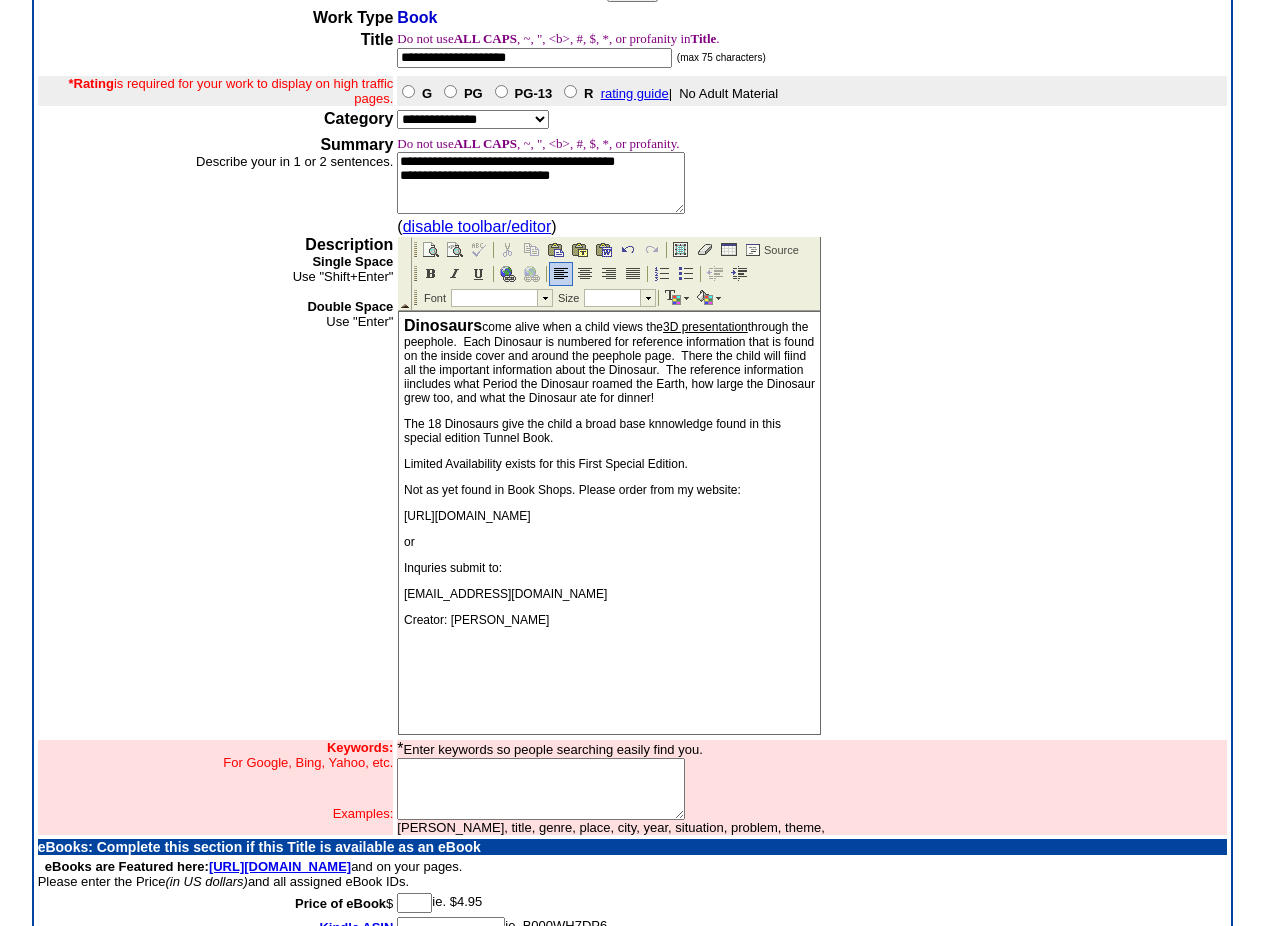 click on "Inquries submit to:" at bounding box center [609, 568] 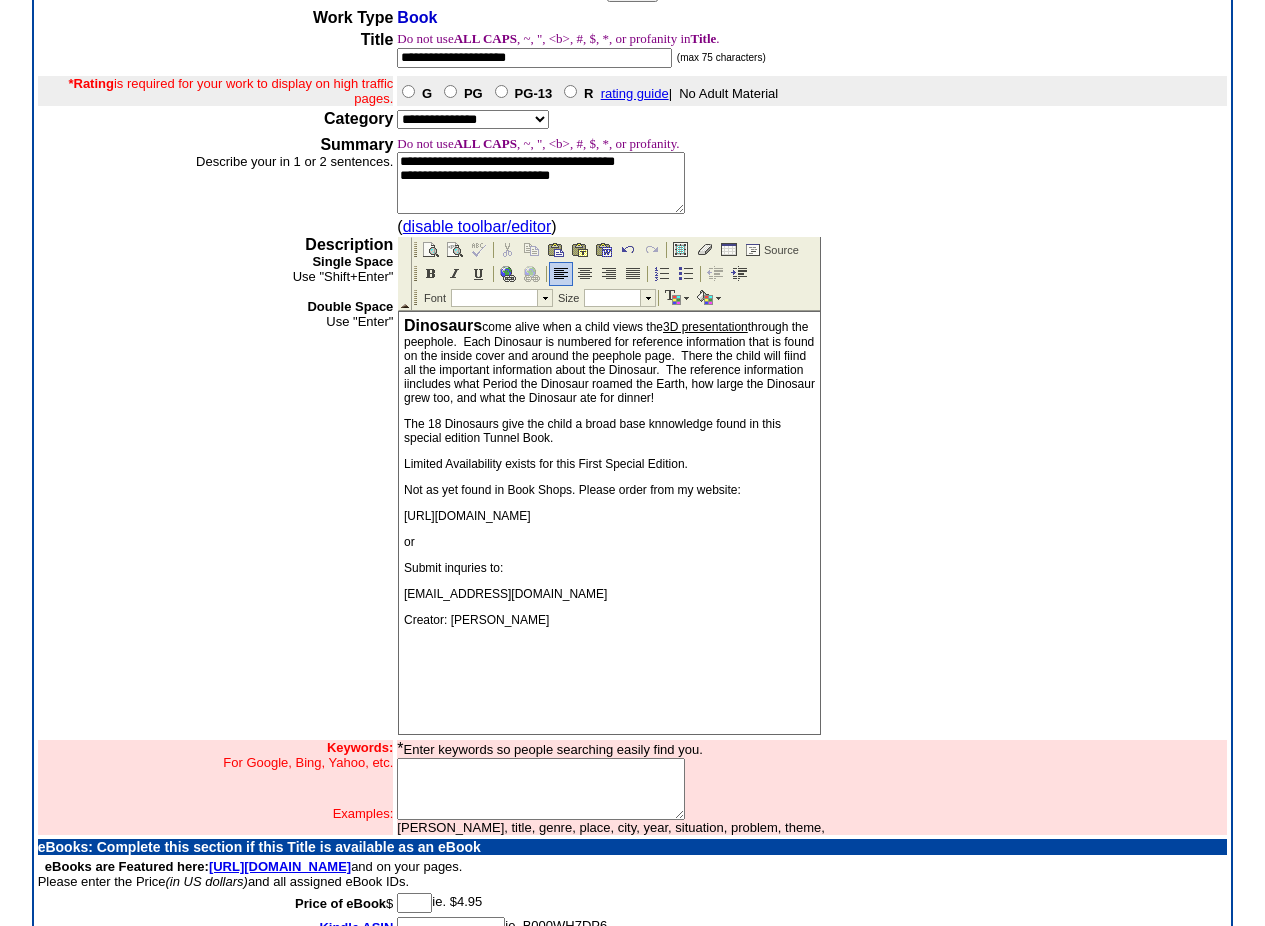 click on "Submit inquries to:" at bounding box center (609, 568) 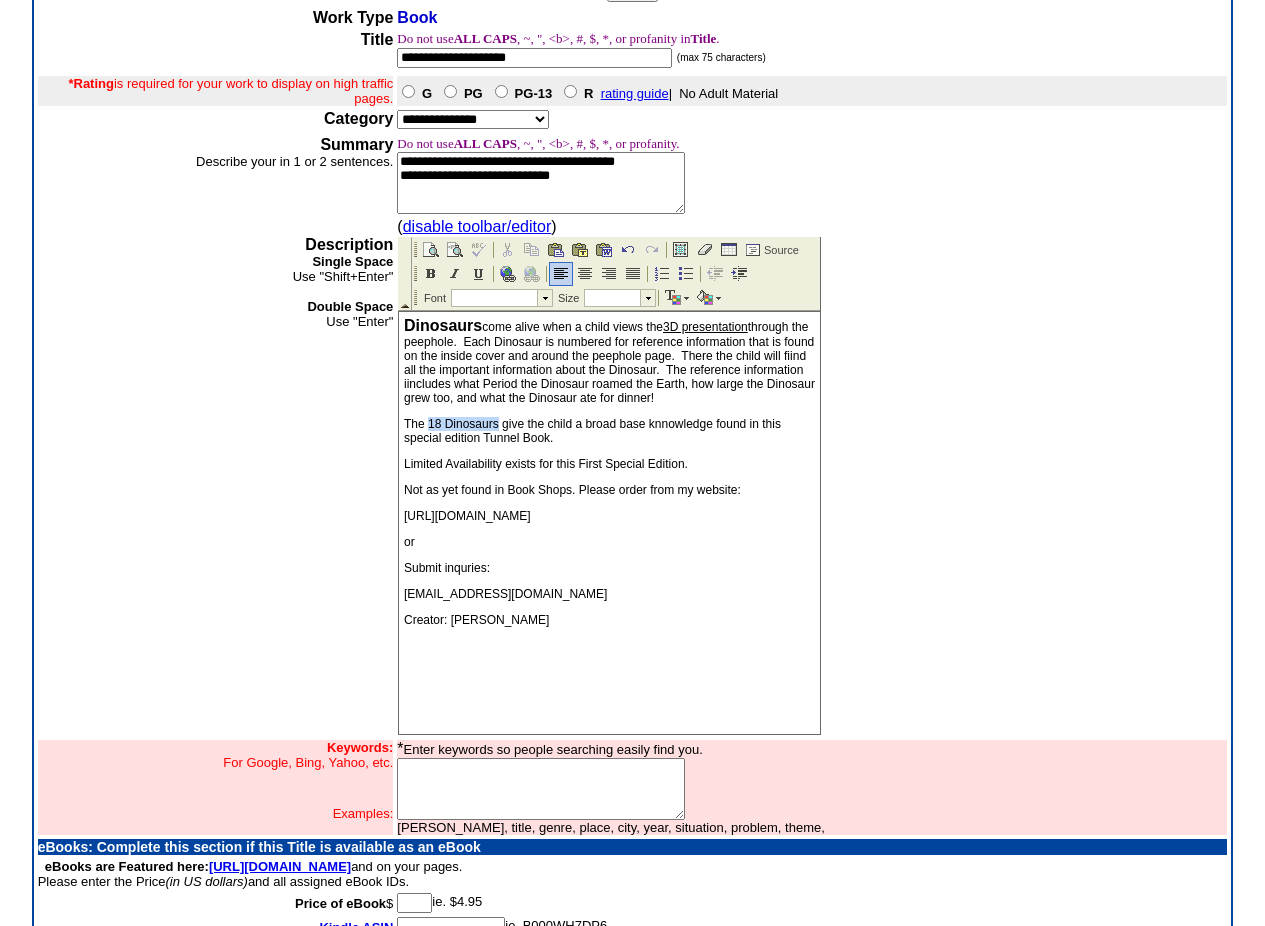 drag, startPoint x: 497, startPoint y: 424, endPoint x: 426, endPoint y: 412, distance: 72.00694 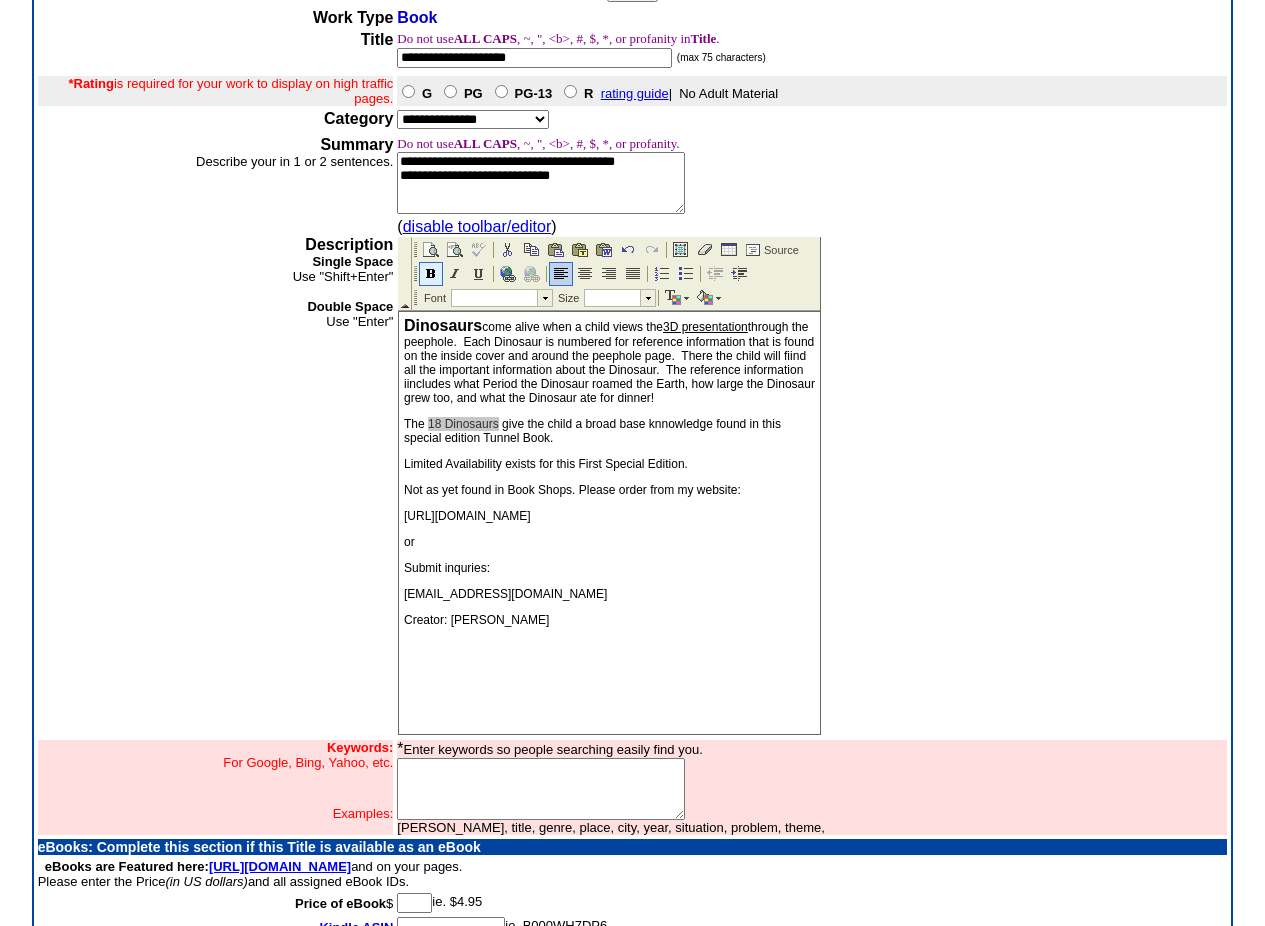 click at bounding box center [431, 274] 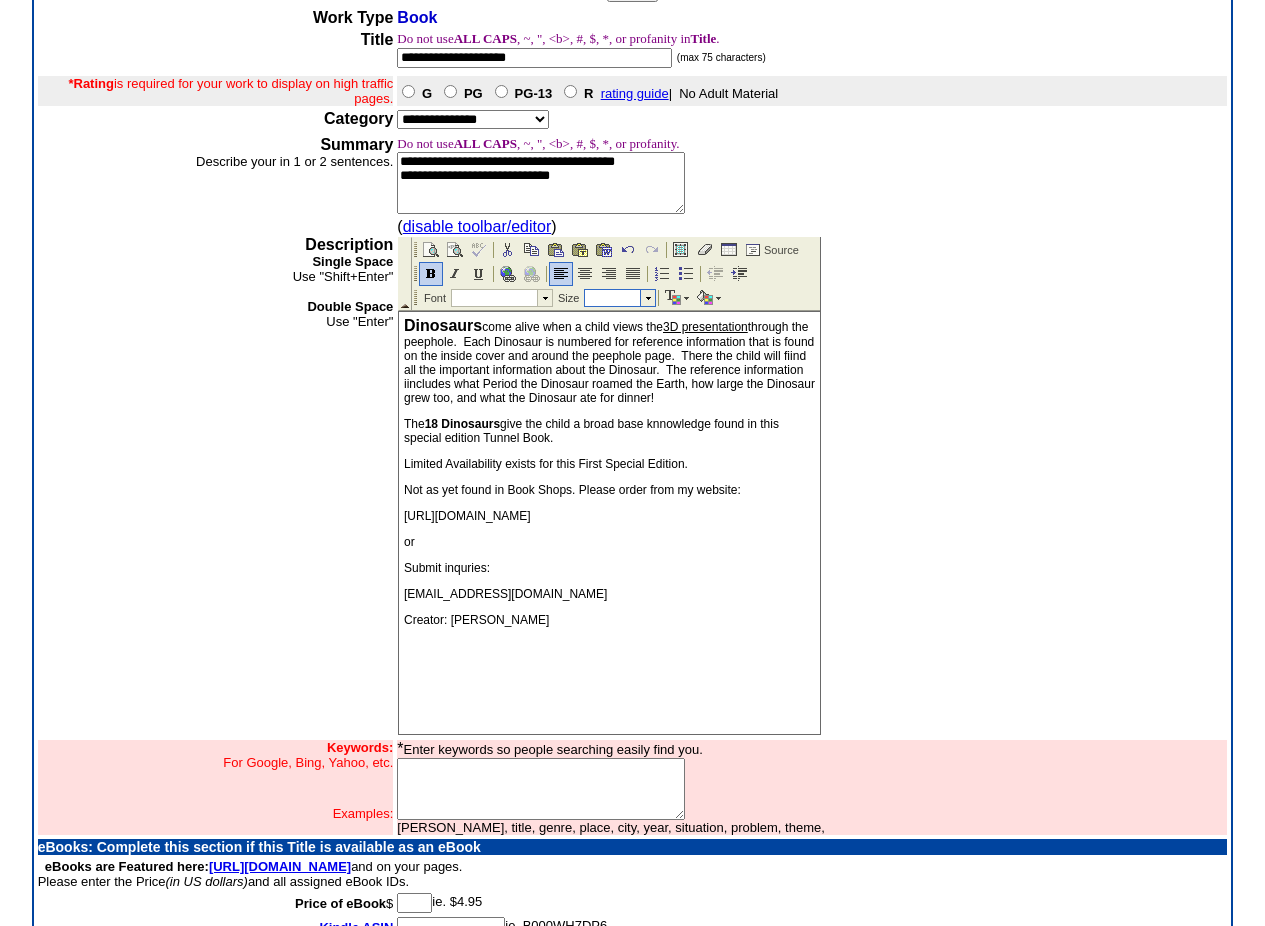 click at bounding box center (647, 298) 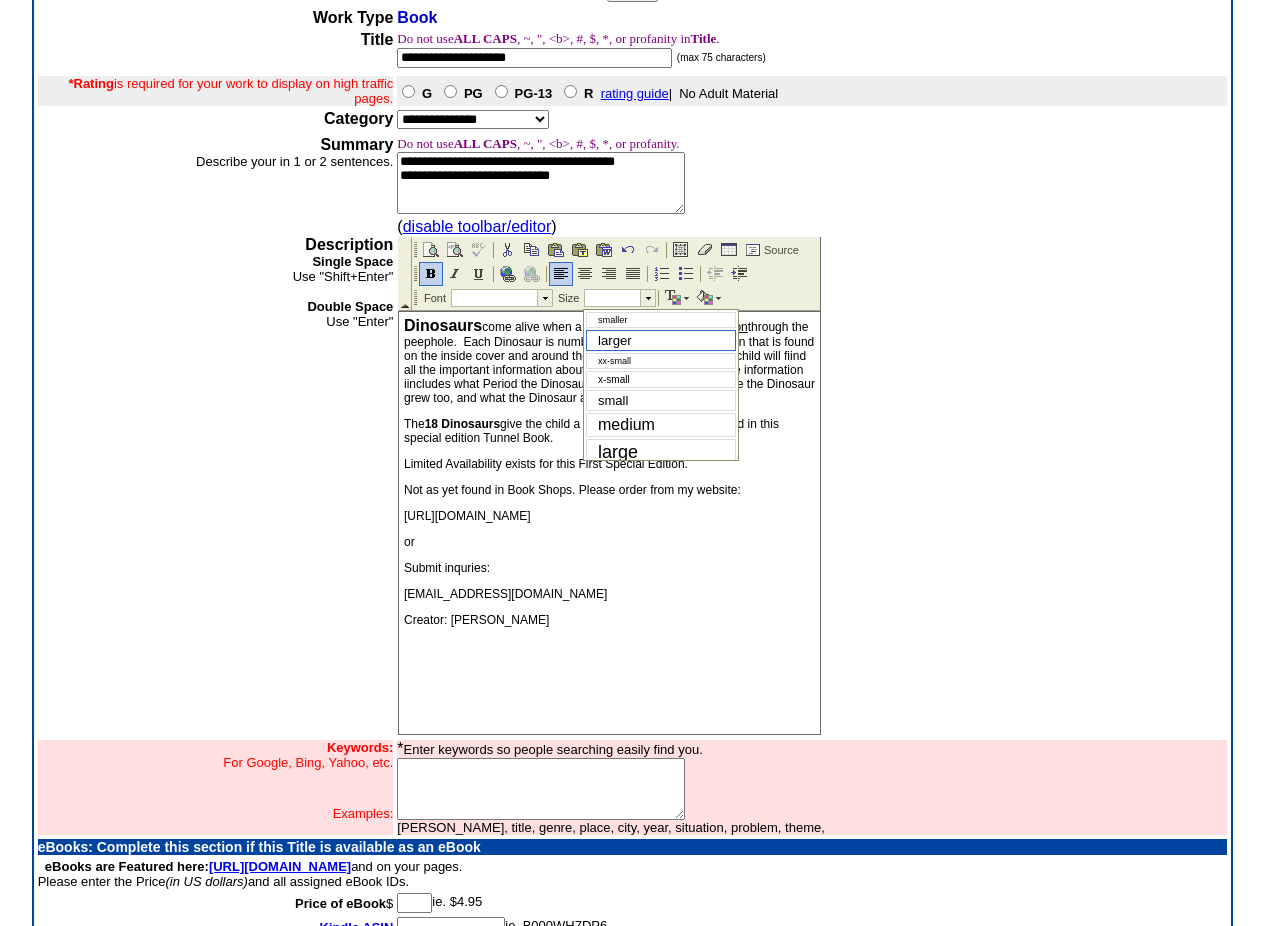 click on "larger" at bounding box center (615, 340) 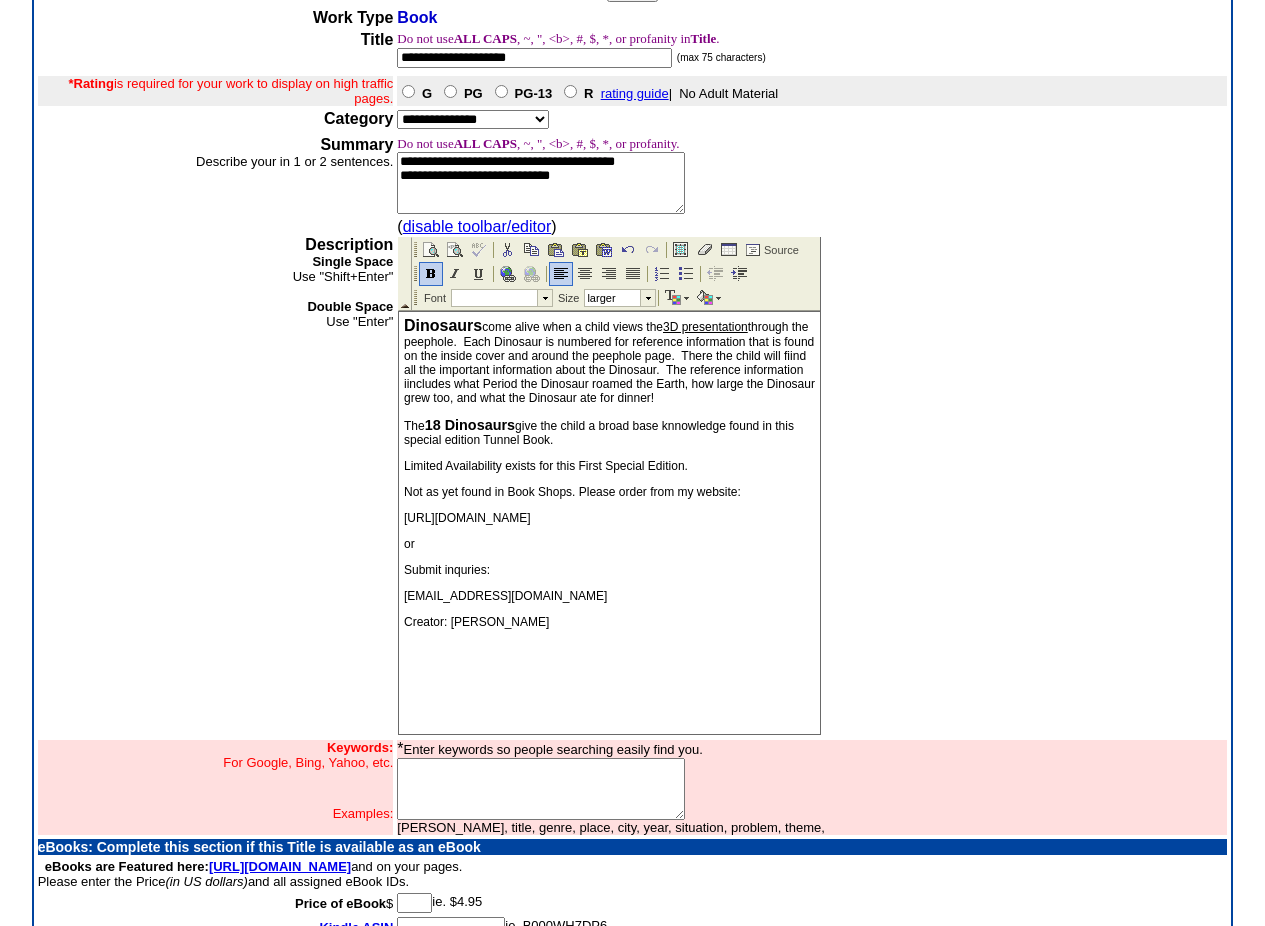 click on "Dinosaurs  come alive when a child views the  3D presentation  through the peephole.  Each Dinosaur is numbered for reference information that is found on the inside cover and around the peephole page.  There the child will fiind all the important information about the Dinosaur.  The reference information iincludes what Period the Dinosaur roamed the Earth, how large the Dinosaur grew too, and what the Dinosaur ate for dinner! The  18 Dinosaurs  give the child a broad base knnowledge found in this special edition Tunnel Book. Limited Availability exists for this First Special Edition. Not as yet found in Book Shops. Please order from my website: [URL][DOMAIN_NAME] or Submit inquries: [EMAIL_ADDRESS][DOMAIN_NAME] Creator: [PERSON_NAME]" at bounding box center (609, 523) 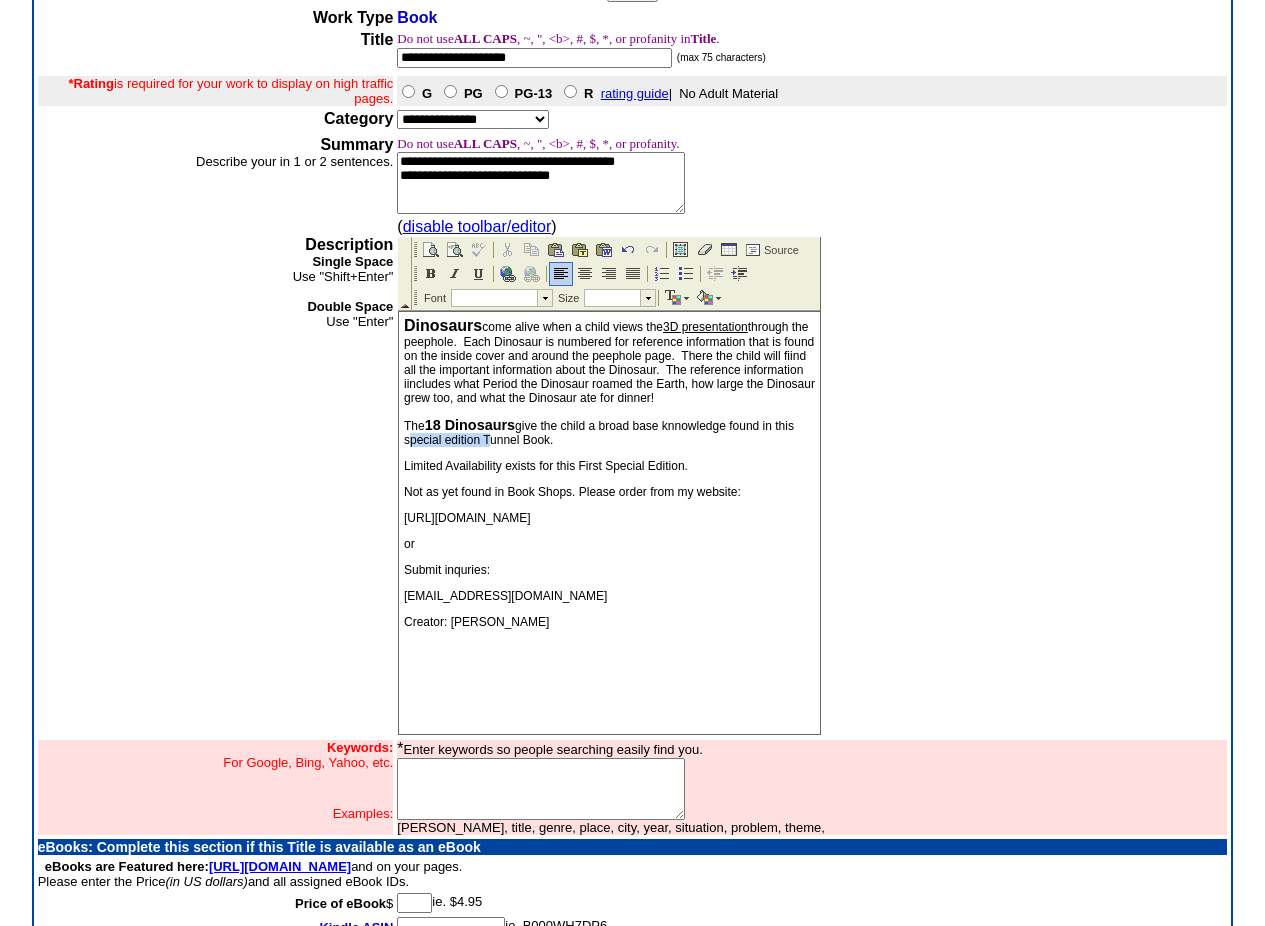 drag, startPoint x: 403, startPoint y: 443, endPoint x: 482, endPoint y: 444, distance: 79.00633 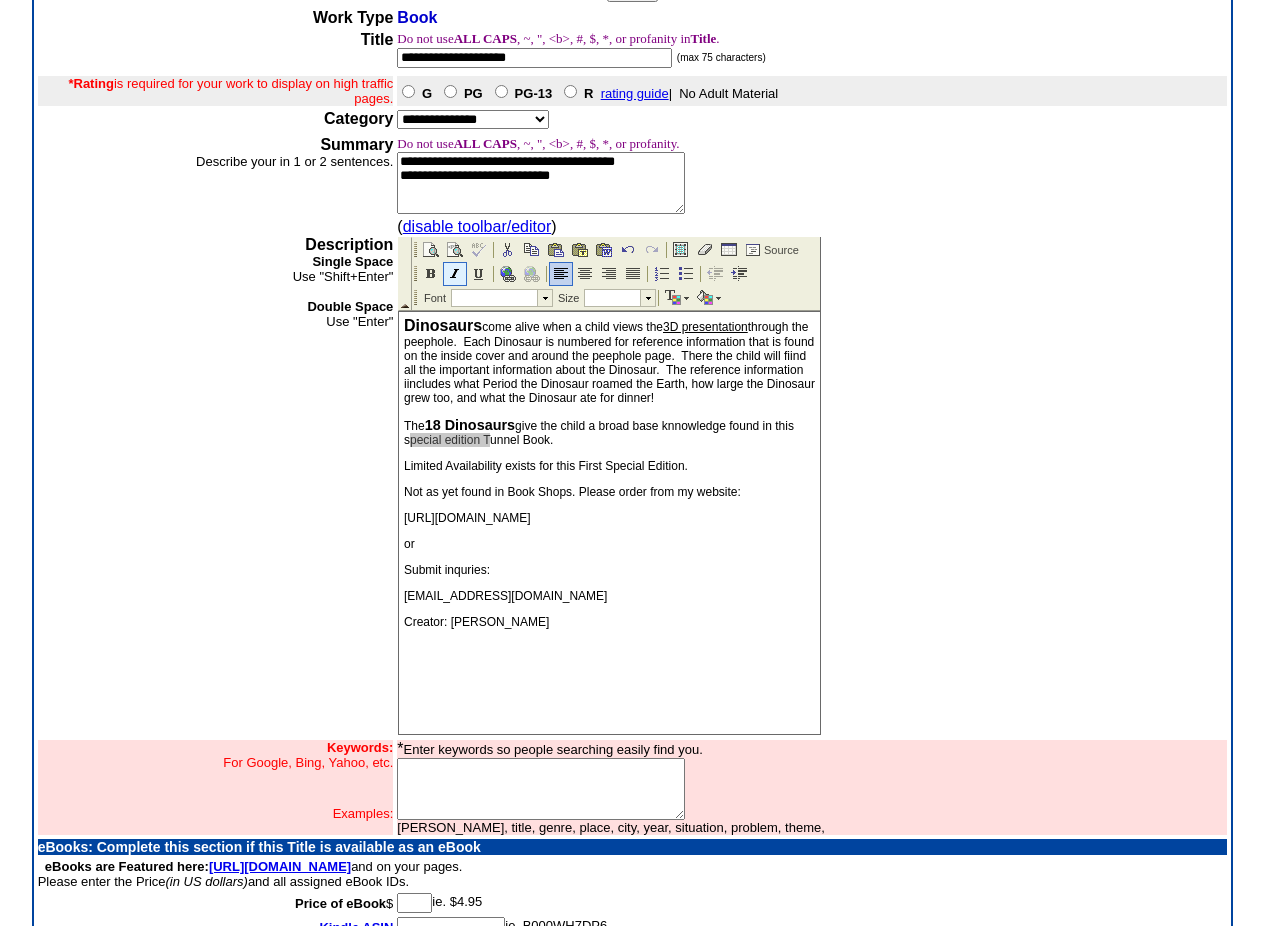 click at bounding box center (455, 274) 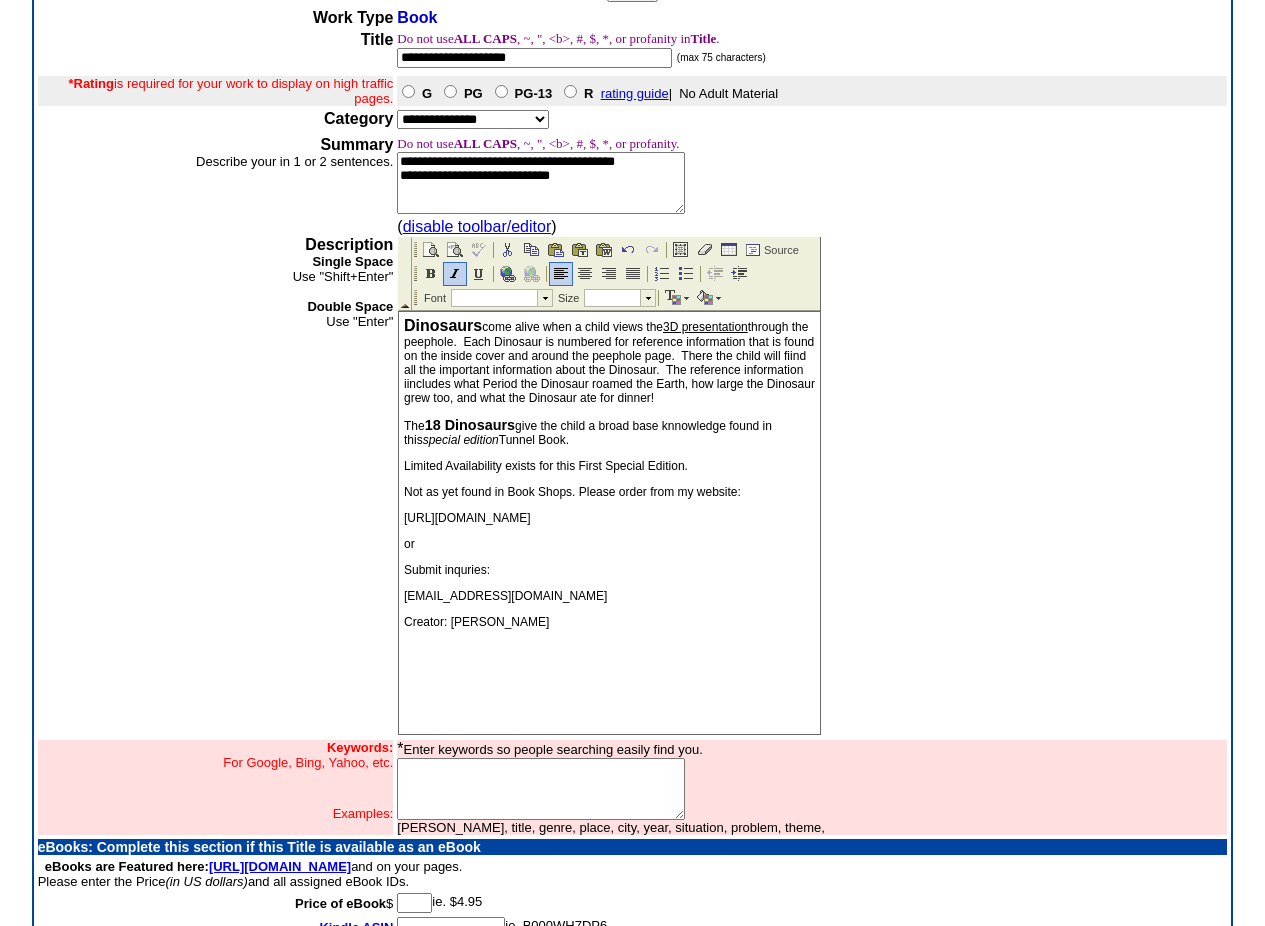click on "[EMAIL_ADDRESS][DOMAIN_NAME]" at bounding box center [609, 596] 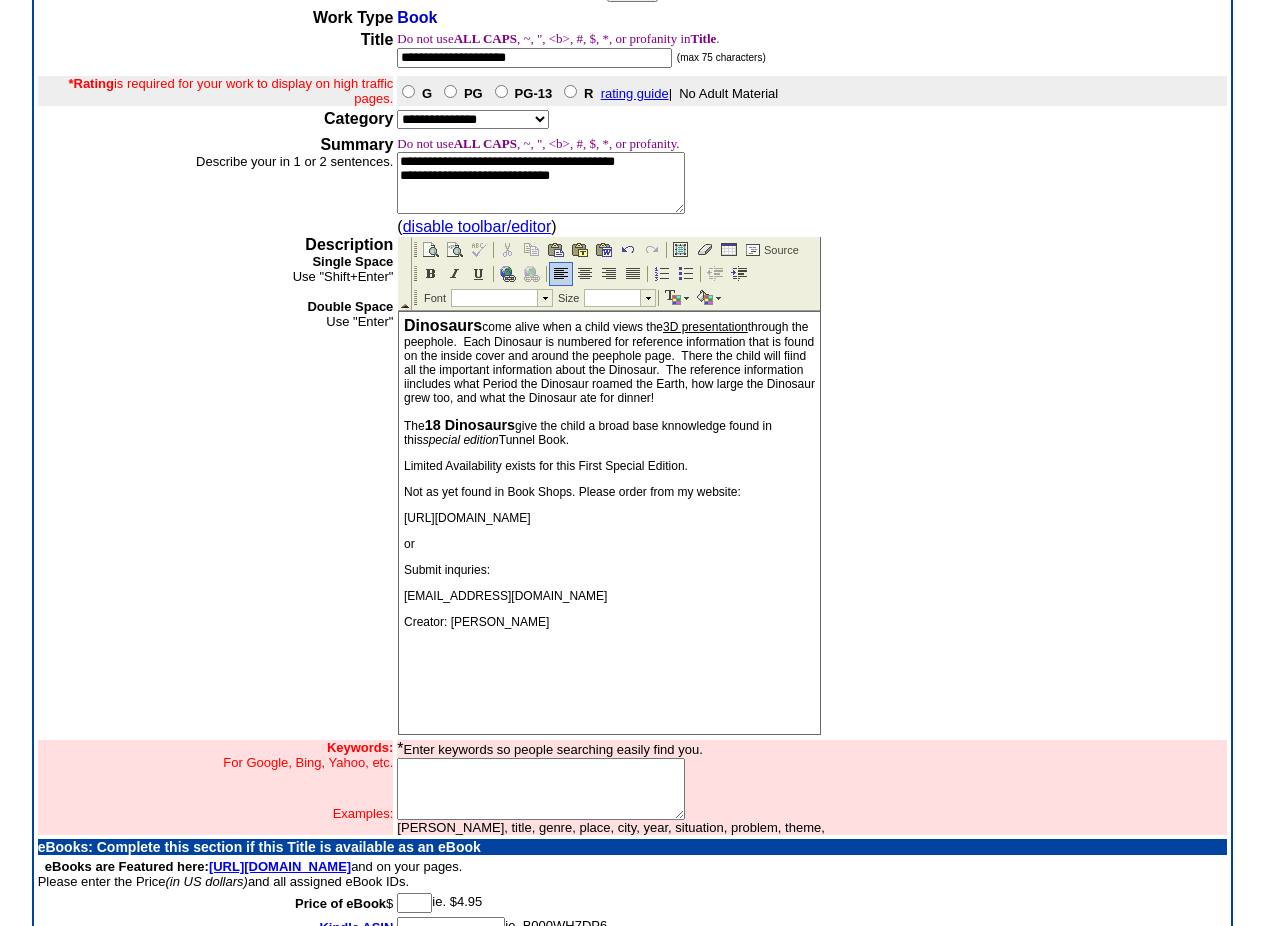 click on "special edition" at bounding box center (461, 440) 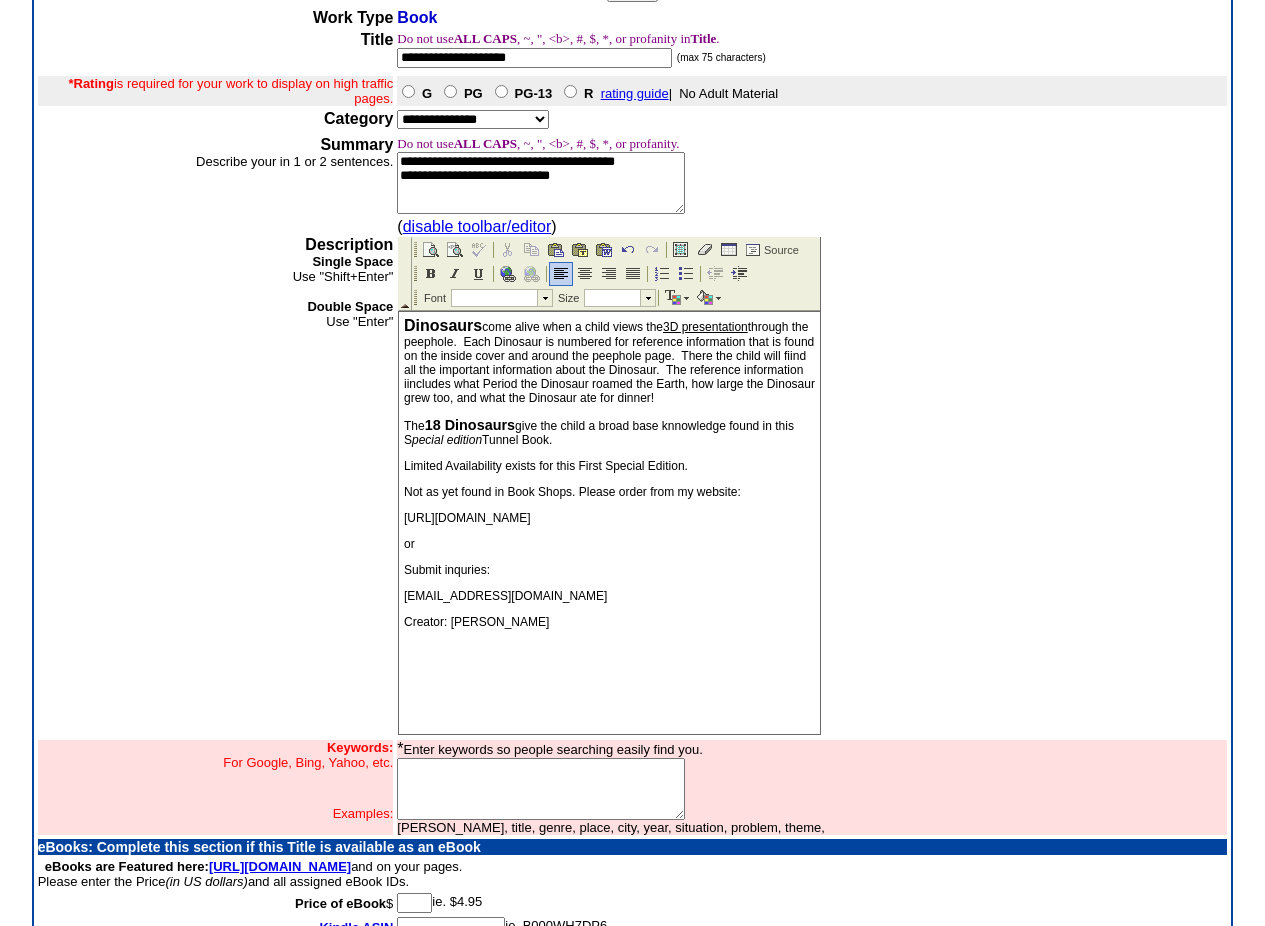 click on "pecial edition" at bounding box center (447, 440) 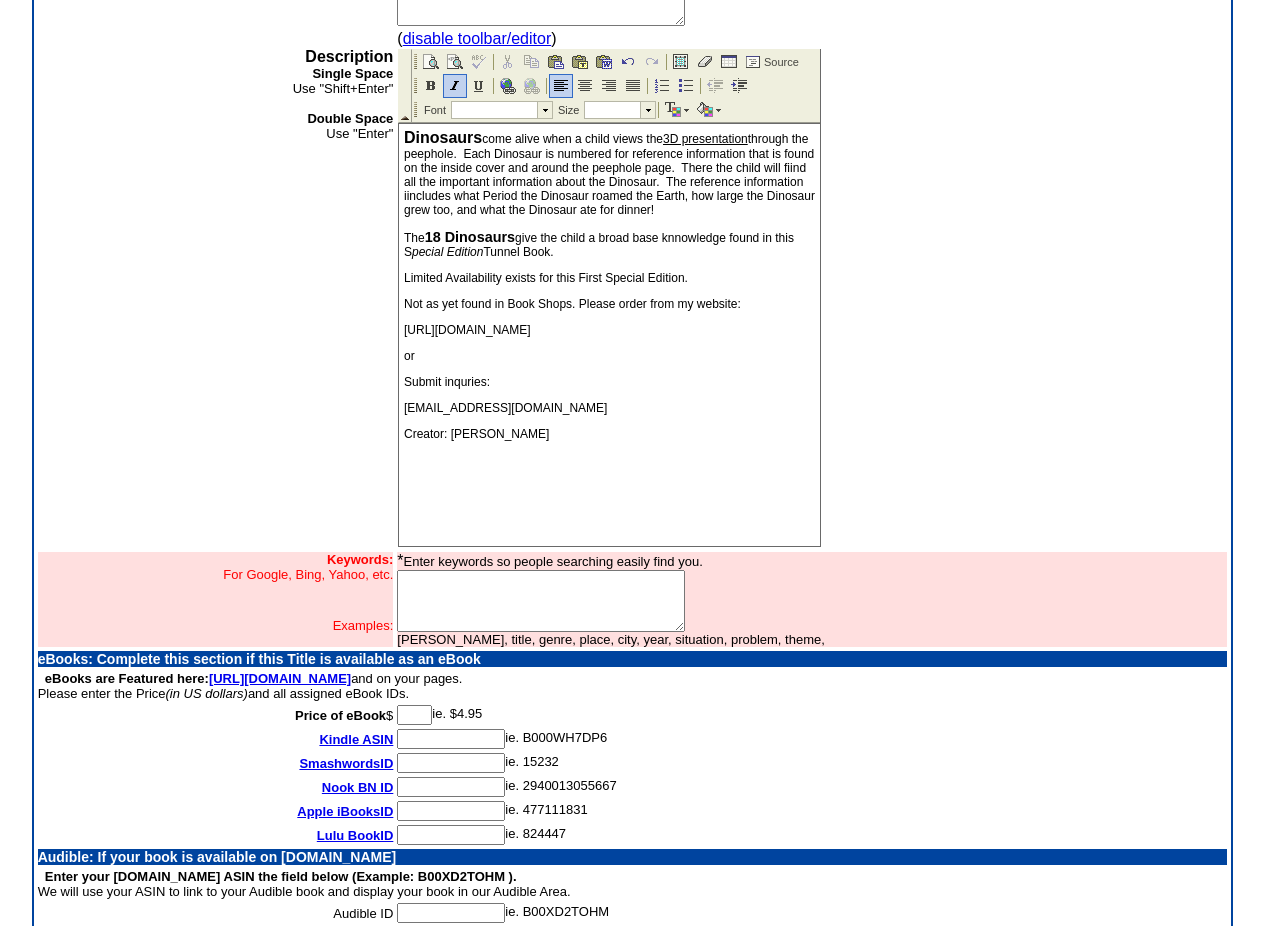 scroll, scrollTop: 434, scrollLeft: 0, axis: vertical 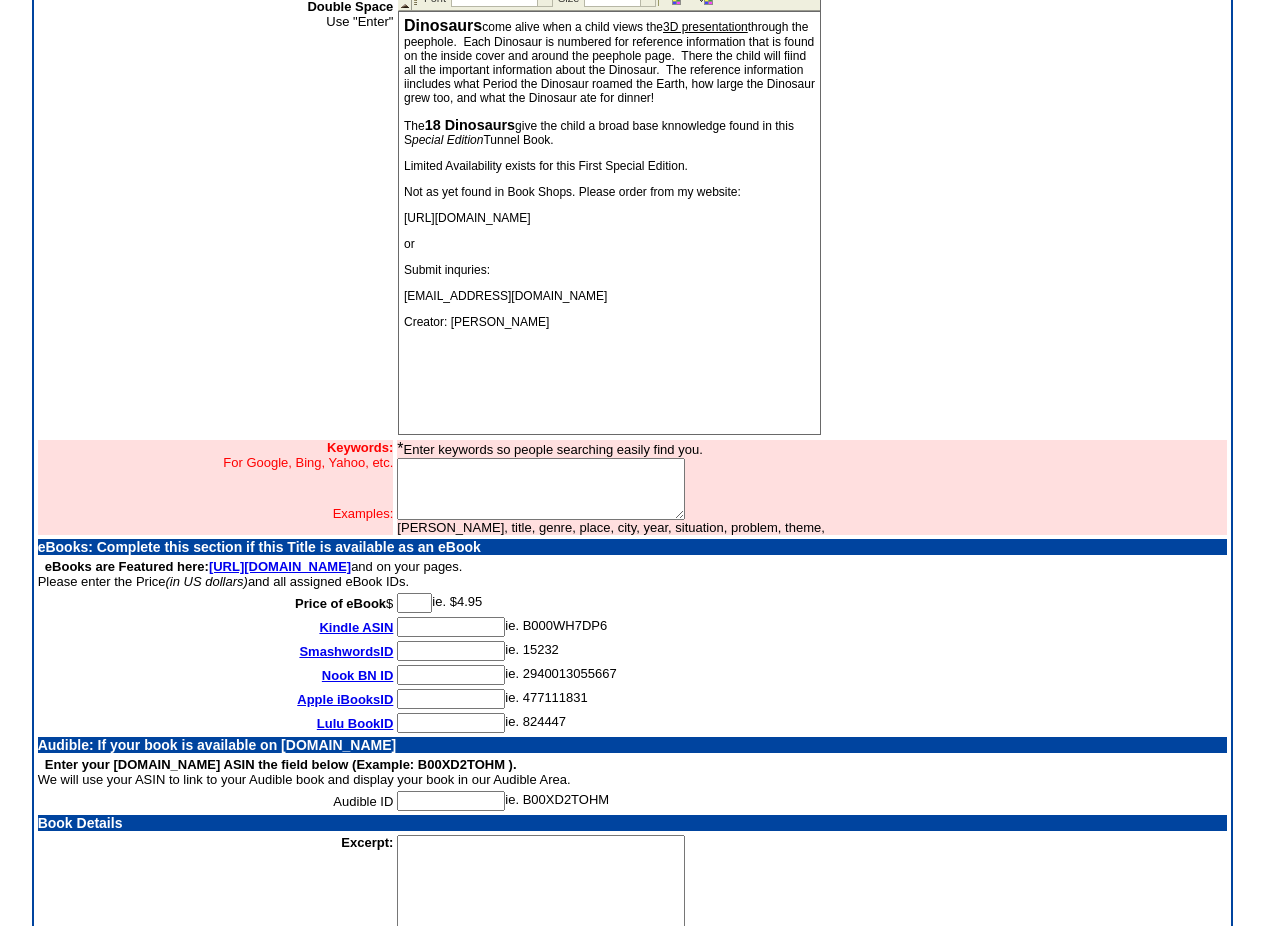 click at bounding box center [541, 489] 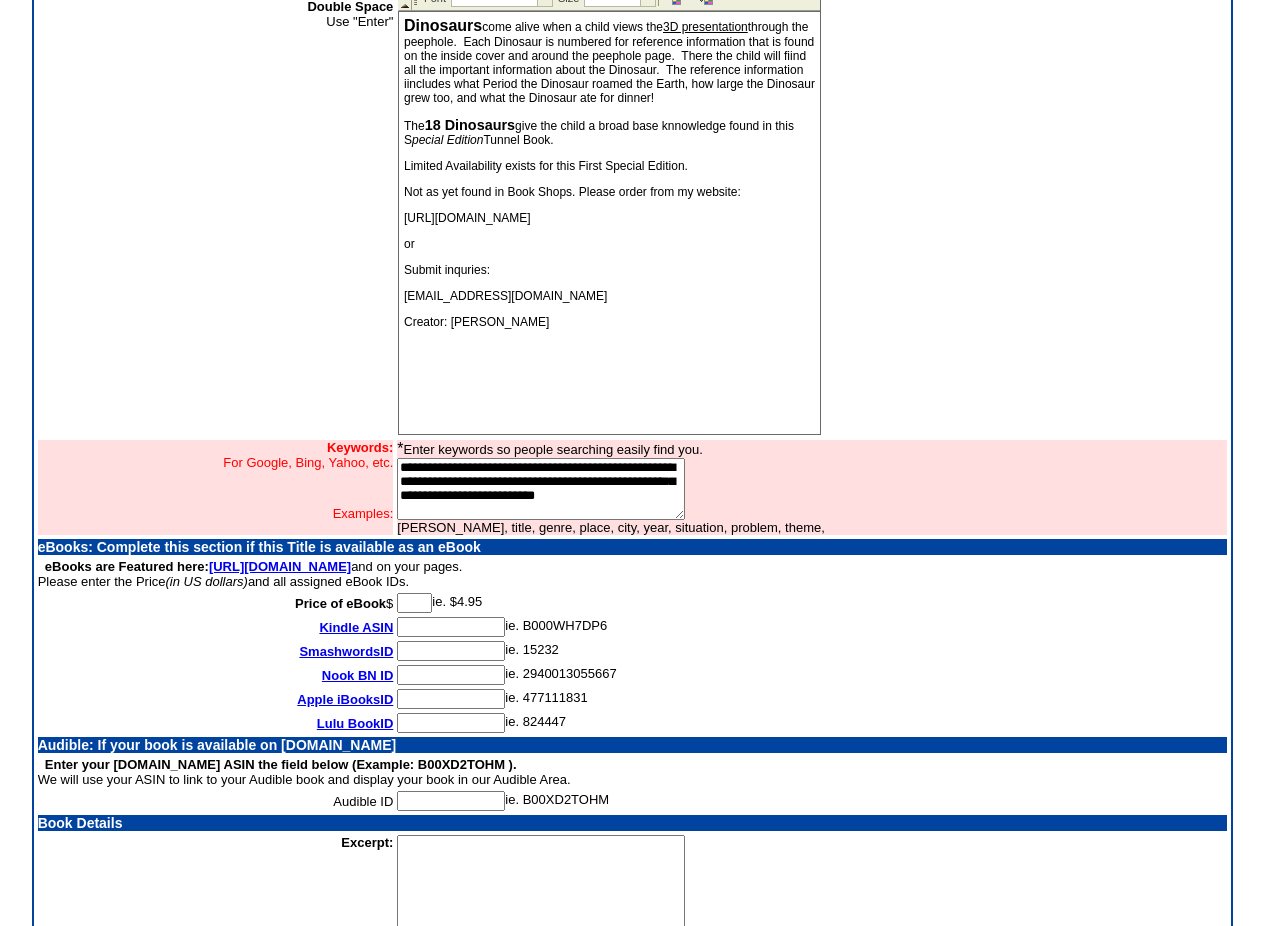 click on "**********" at bounding box center [541, 489] 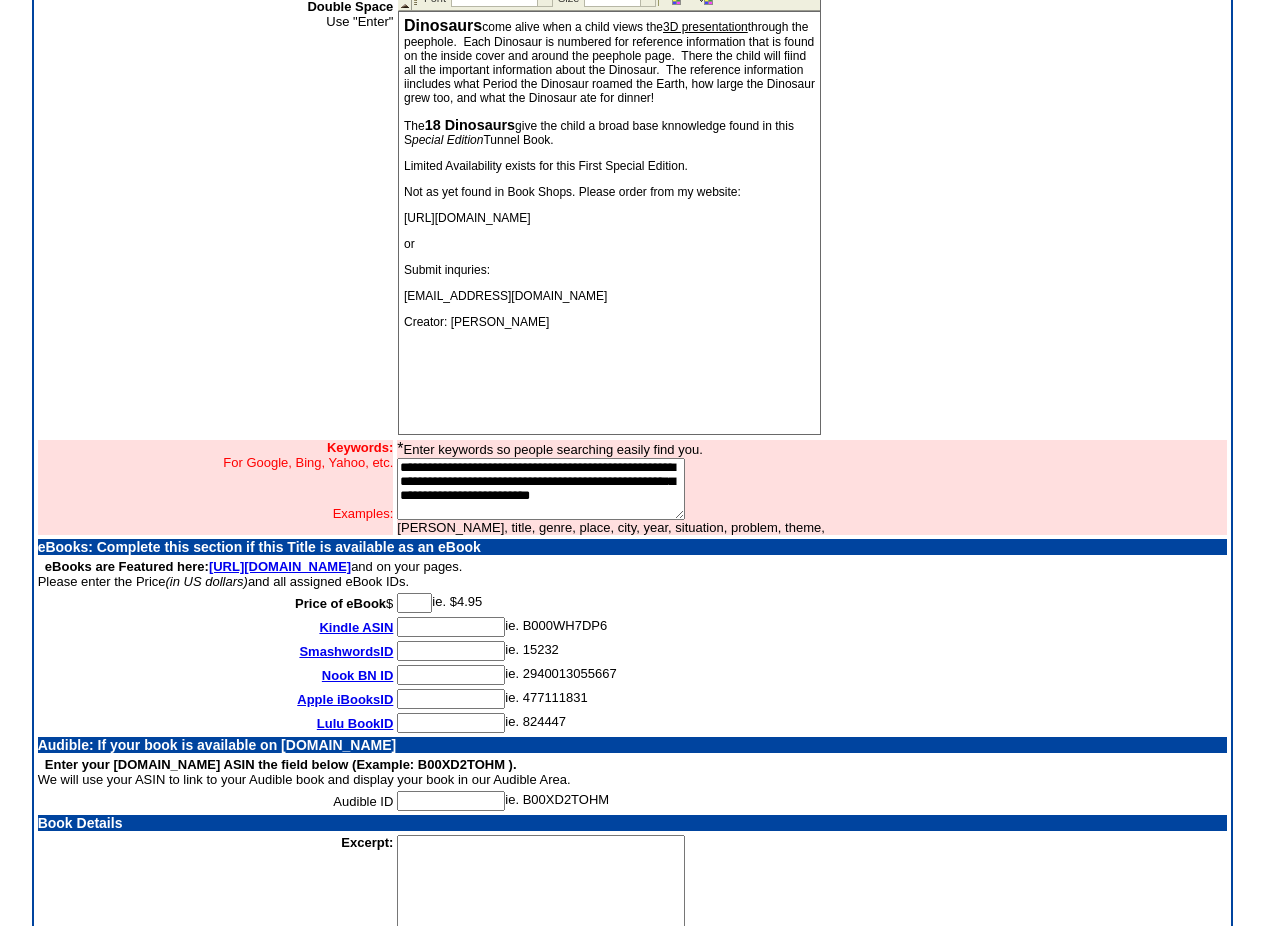 click on "**********" at bounding box center [541, 489] 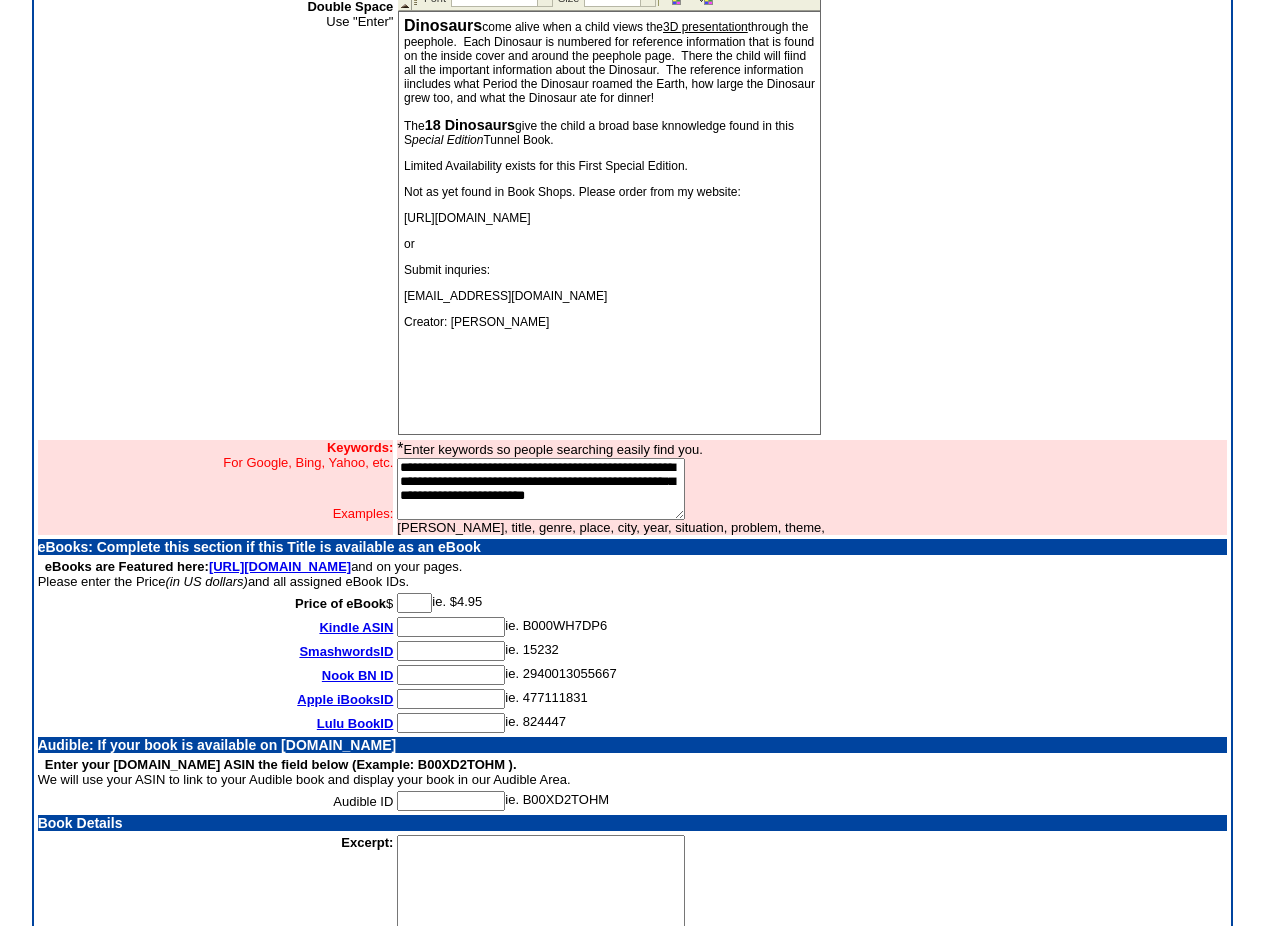 click on "**********" at bounding box center [541, 489] 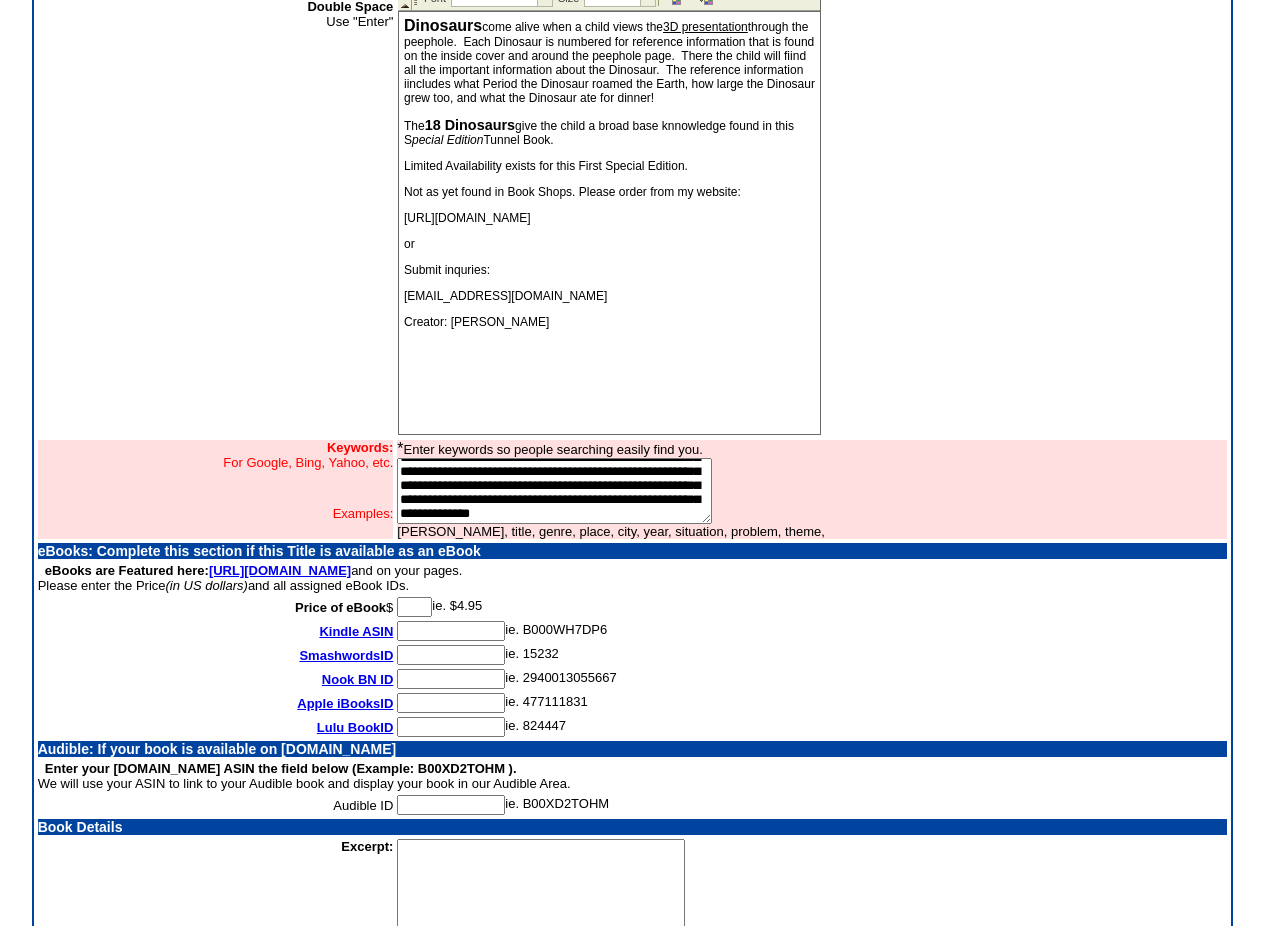 scroll, scrollTop: 73, scrollLeft: 0, axis: vertical 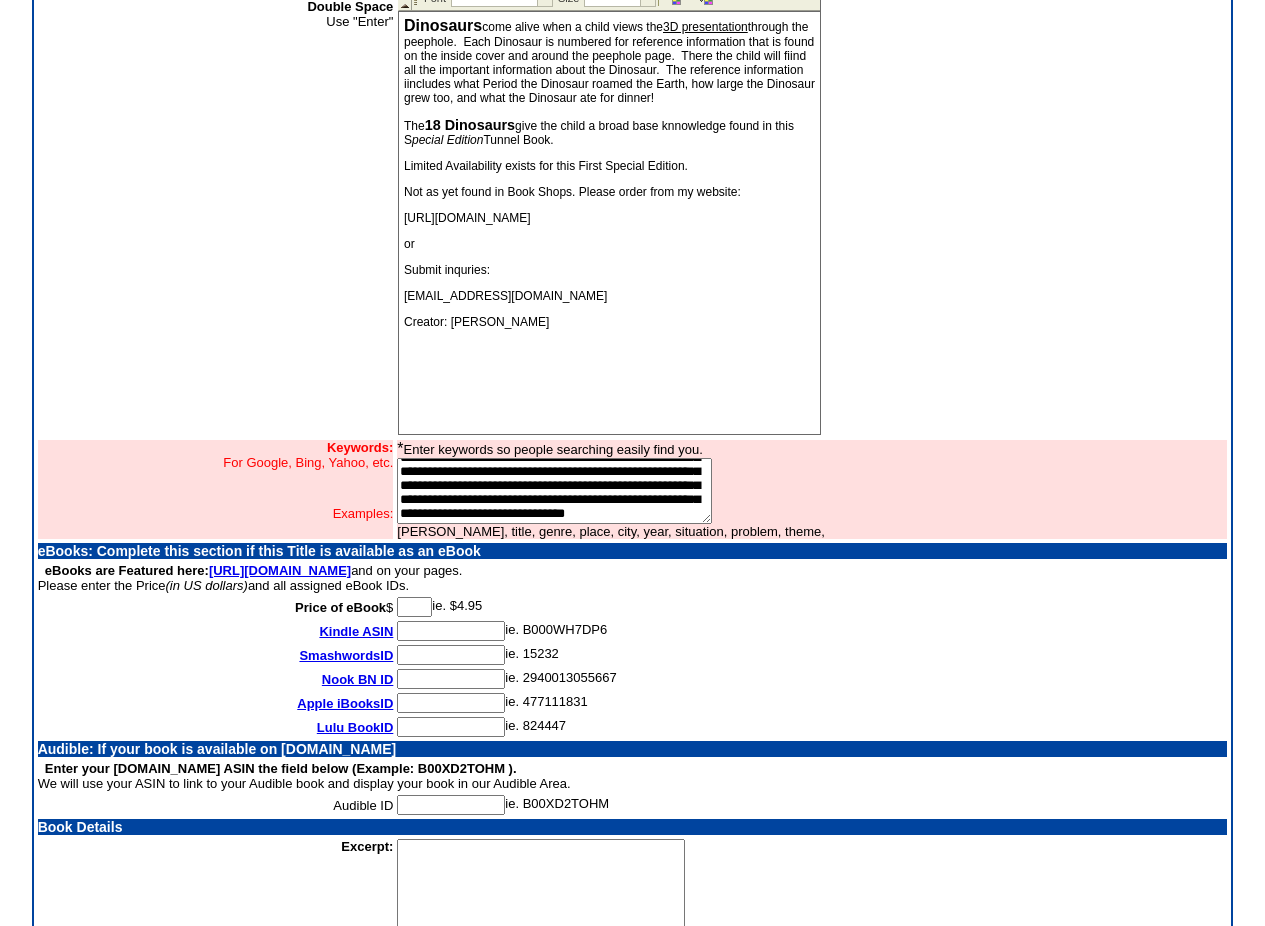 type on "**********" 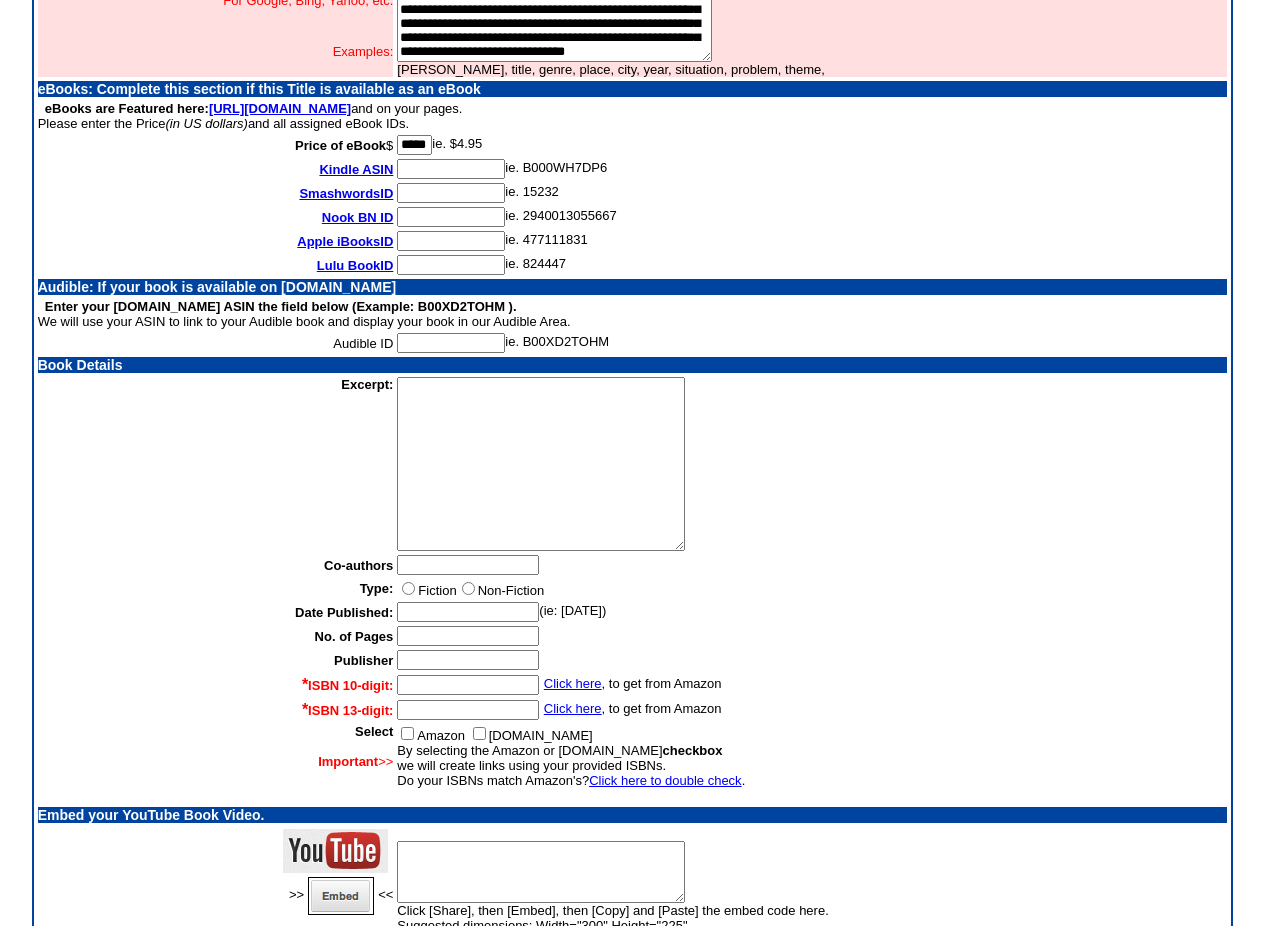 scroll, scrollTop: 934, scrollLeft: 0, axis: vertical 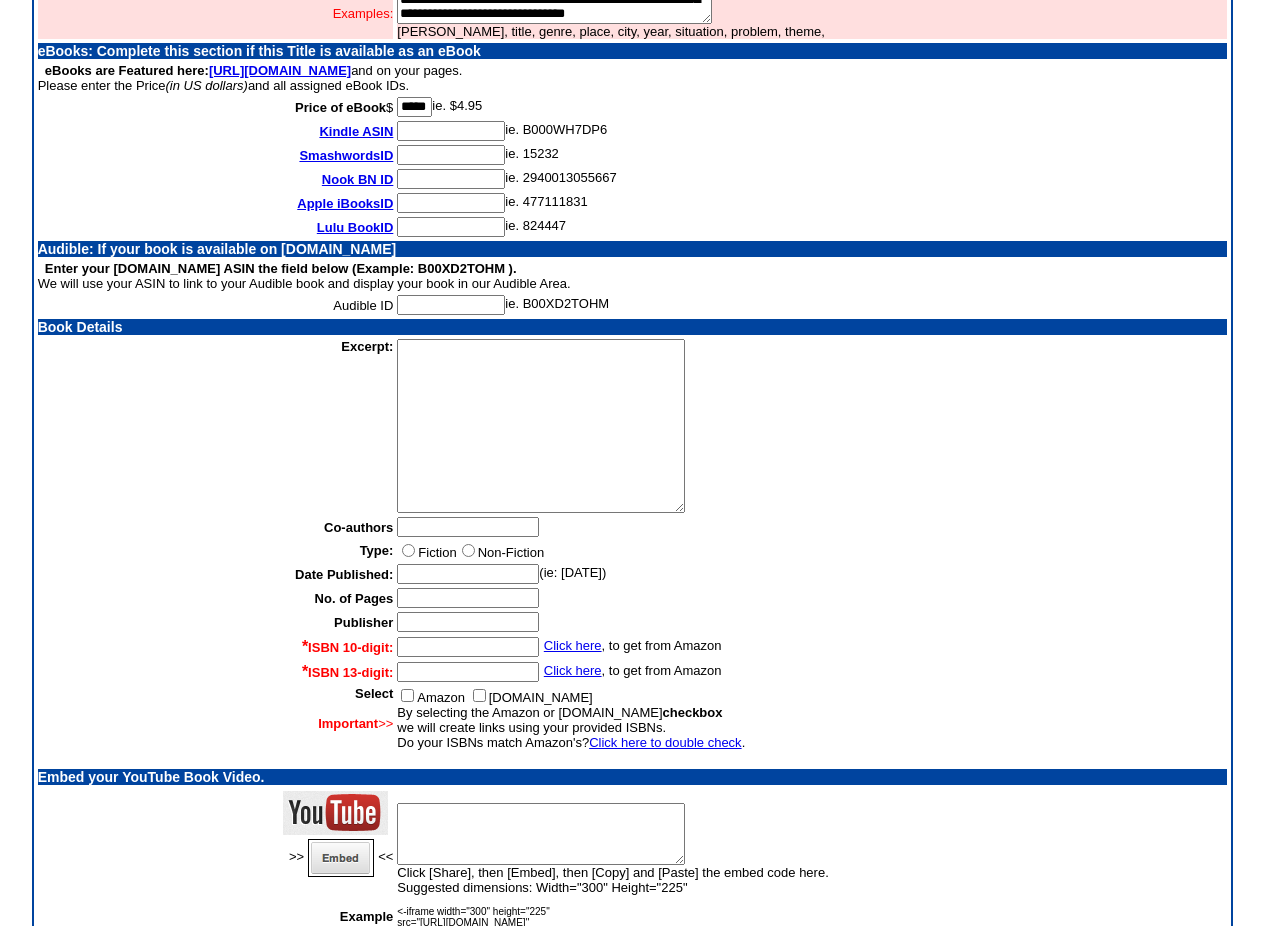 type on "*****" 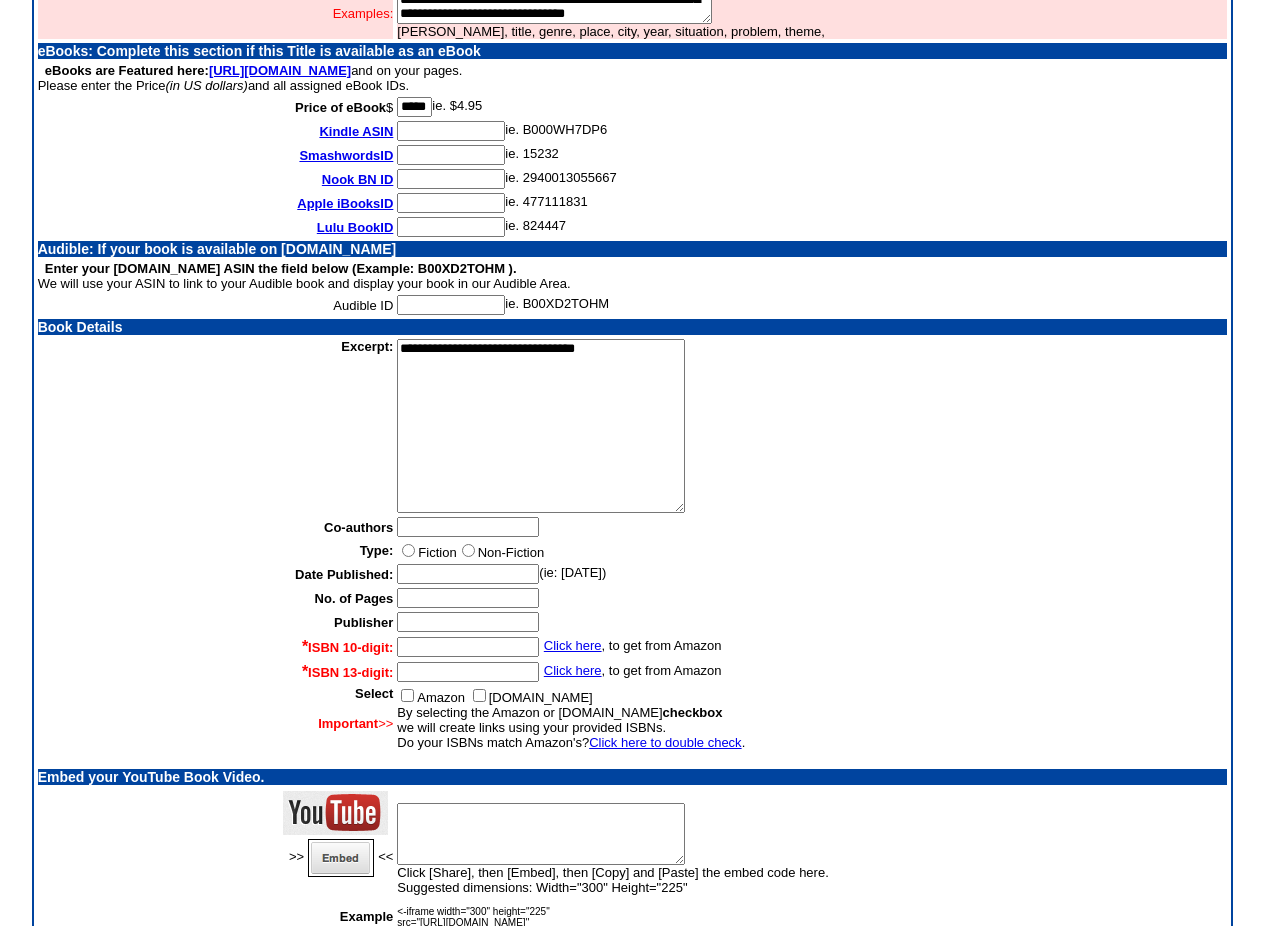 type on "**********" 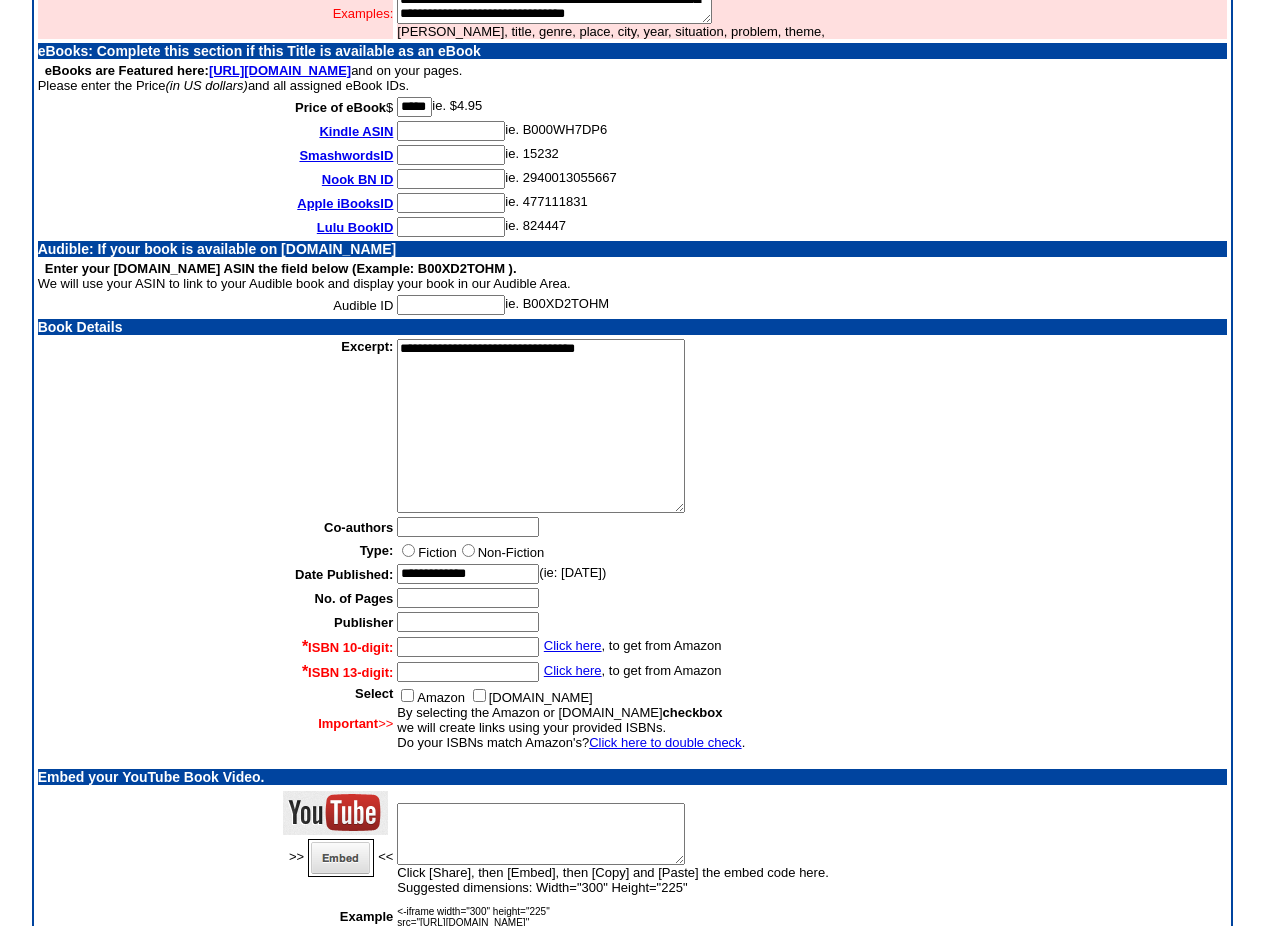 type on "**********" 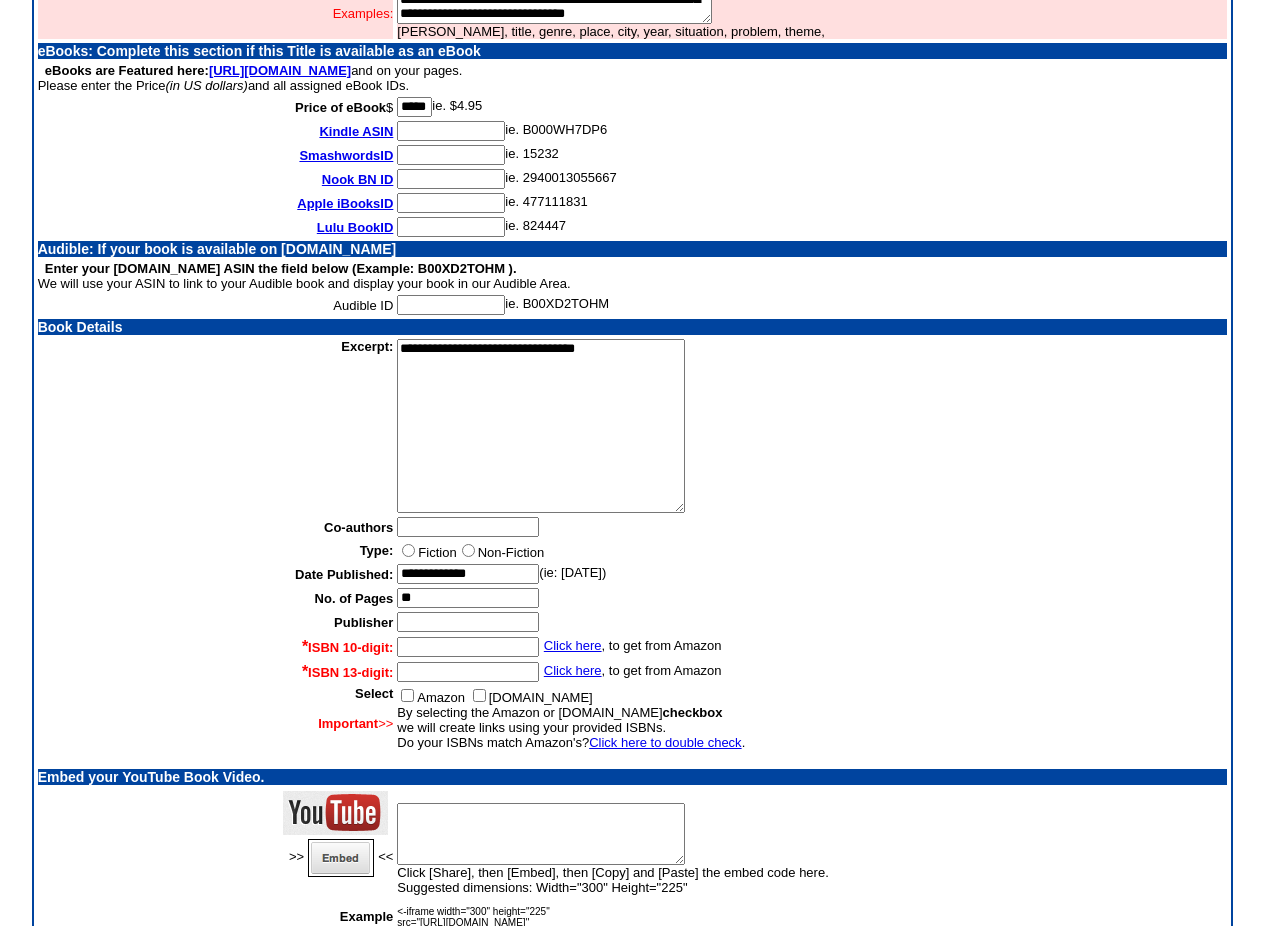 type on "**" 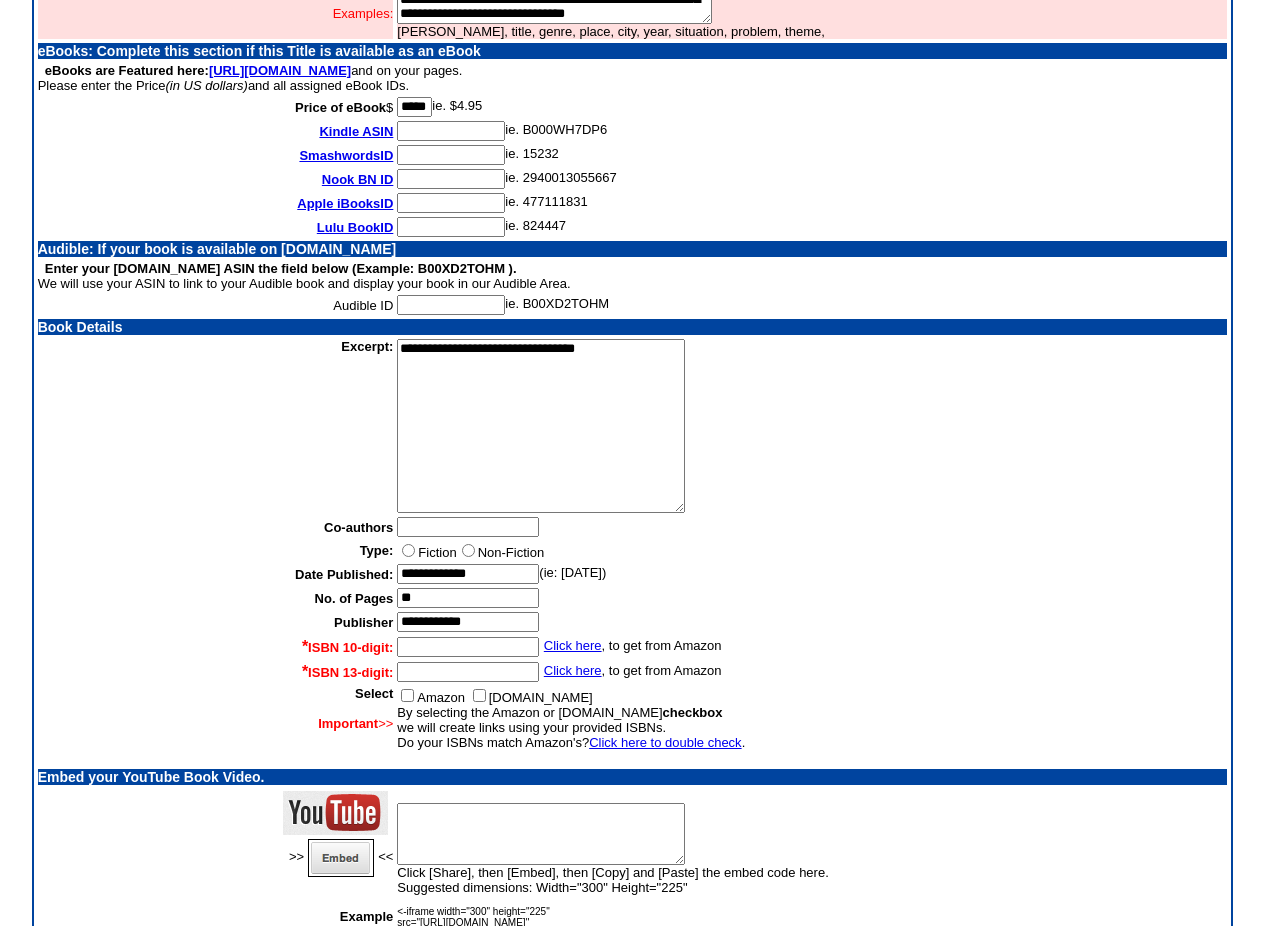 type on "**********" 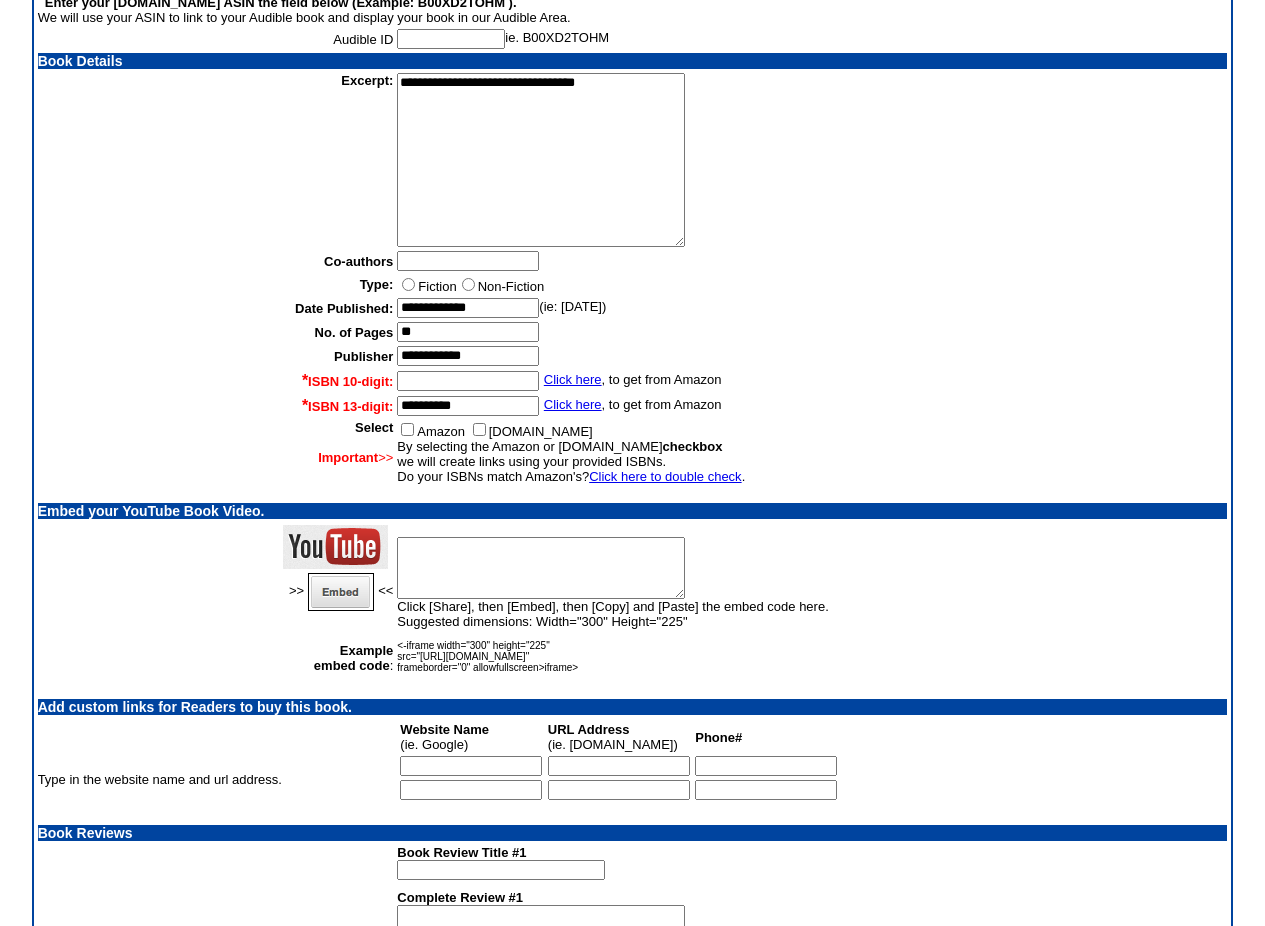 scroll, scrollTop: 1234, scrollLeft: 0, axis: vertical 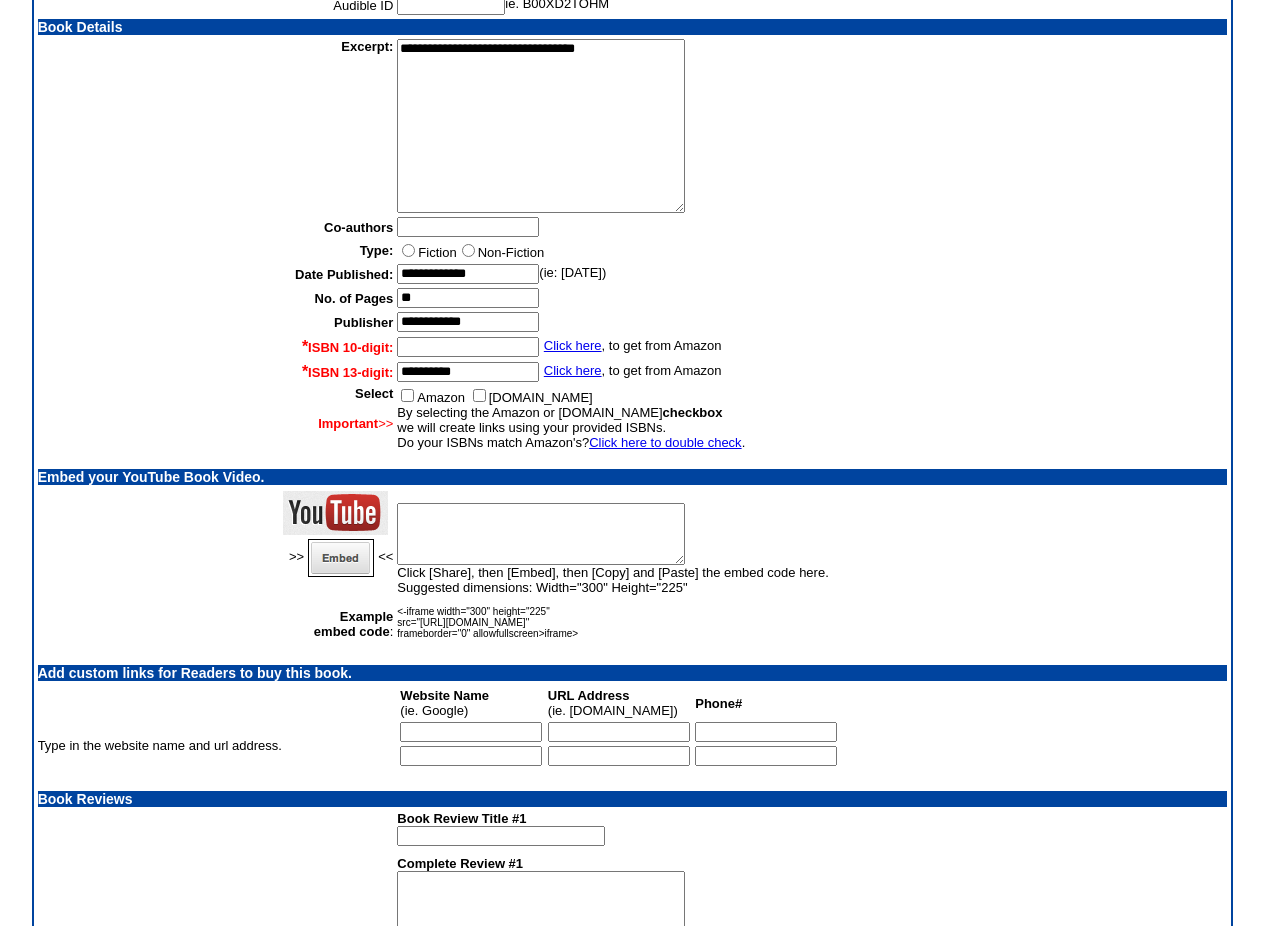 type on "**********" 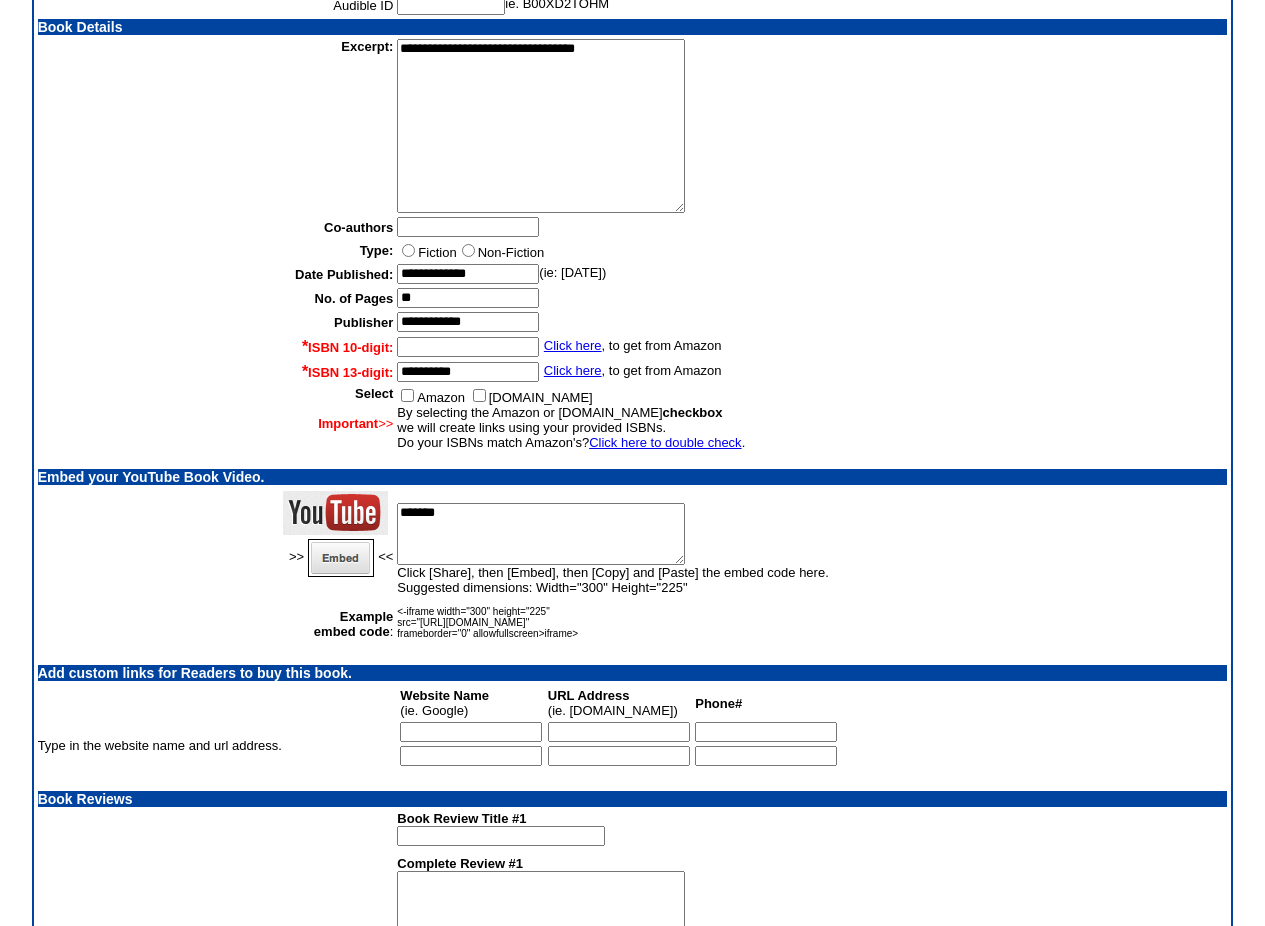 click on "*******" at bounding box center (541, 534) 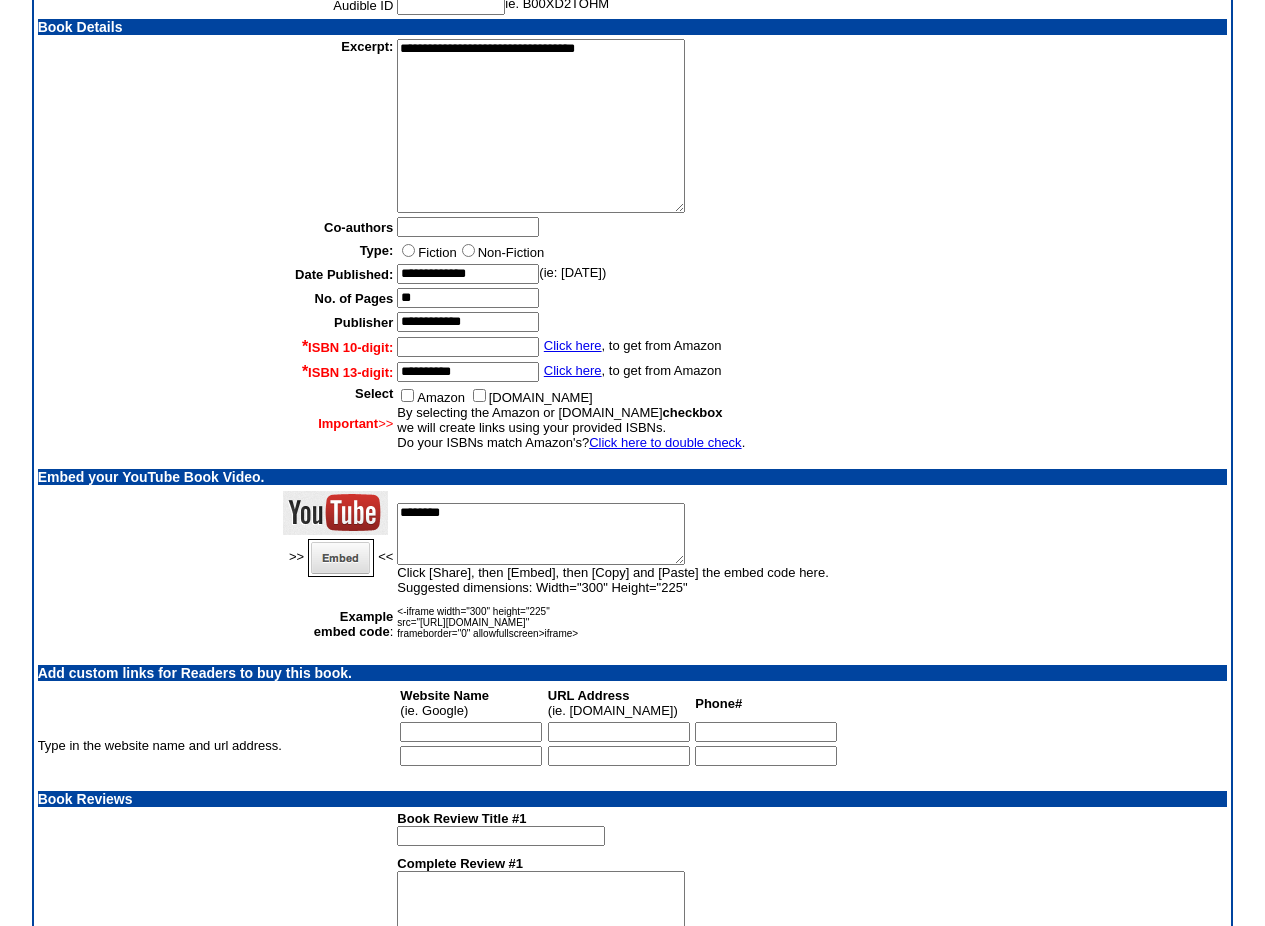 click on "********" at bounding box center (541, 534) 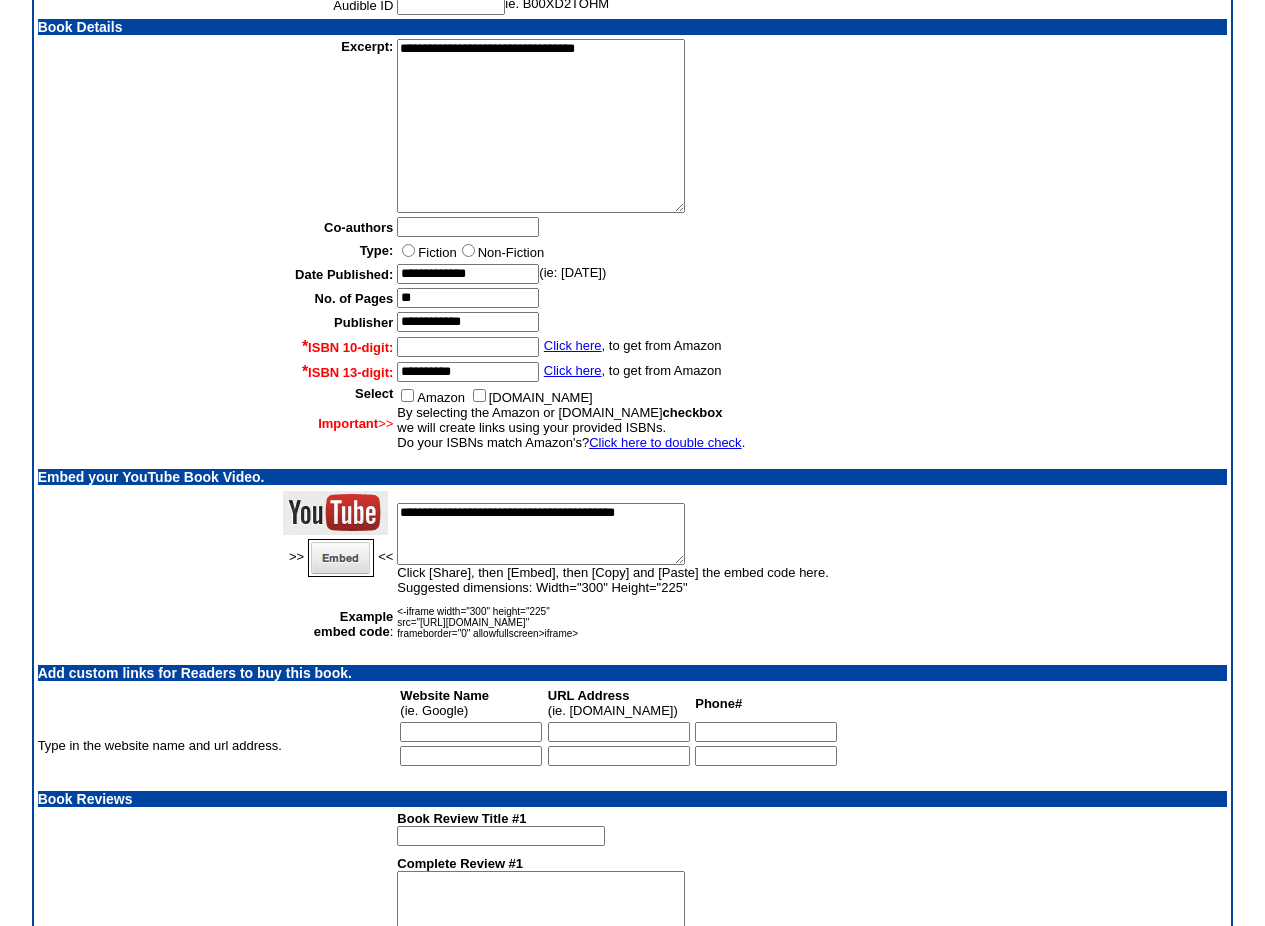 click at bounding box center (341, 558) 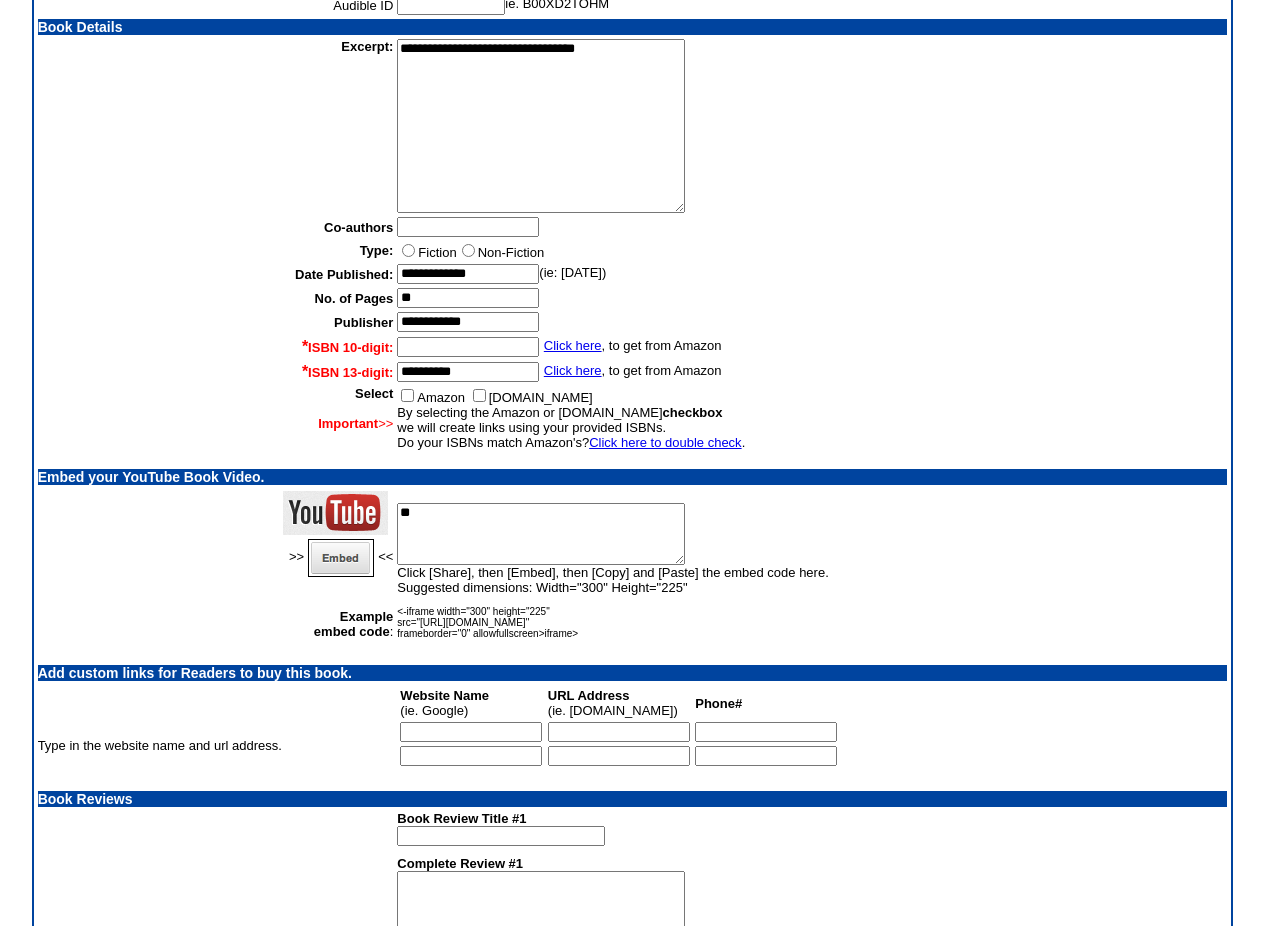 type on "*" 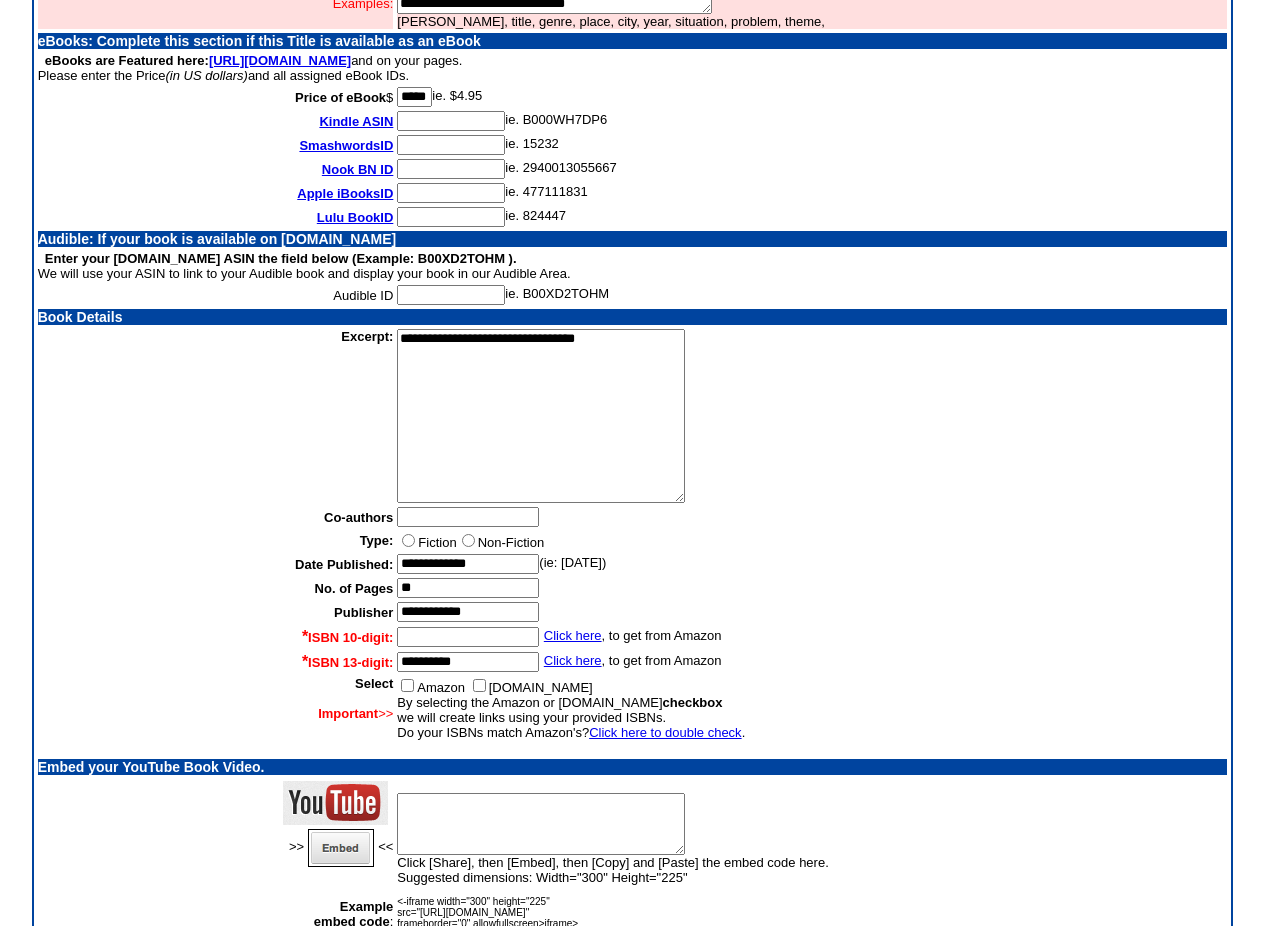 scroll, scrollTop: 634, scrollLeft: 0, axis: vertical 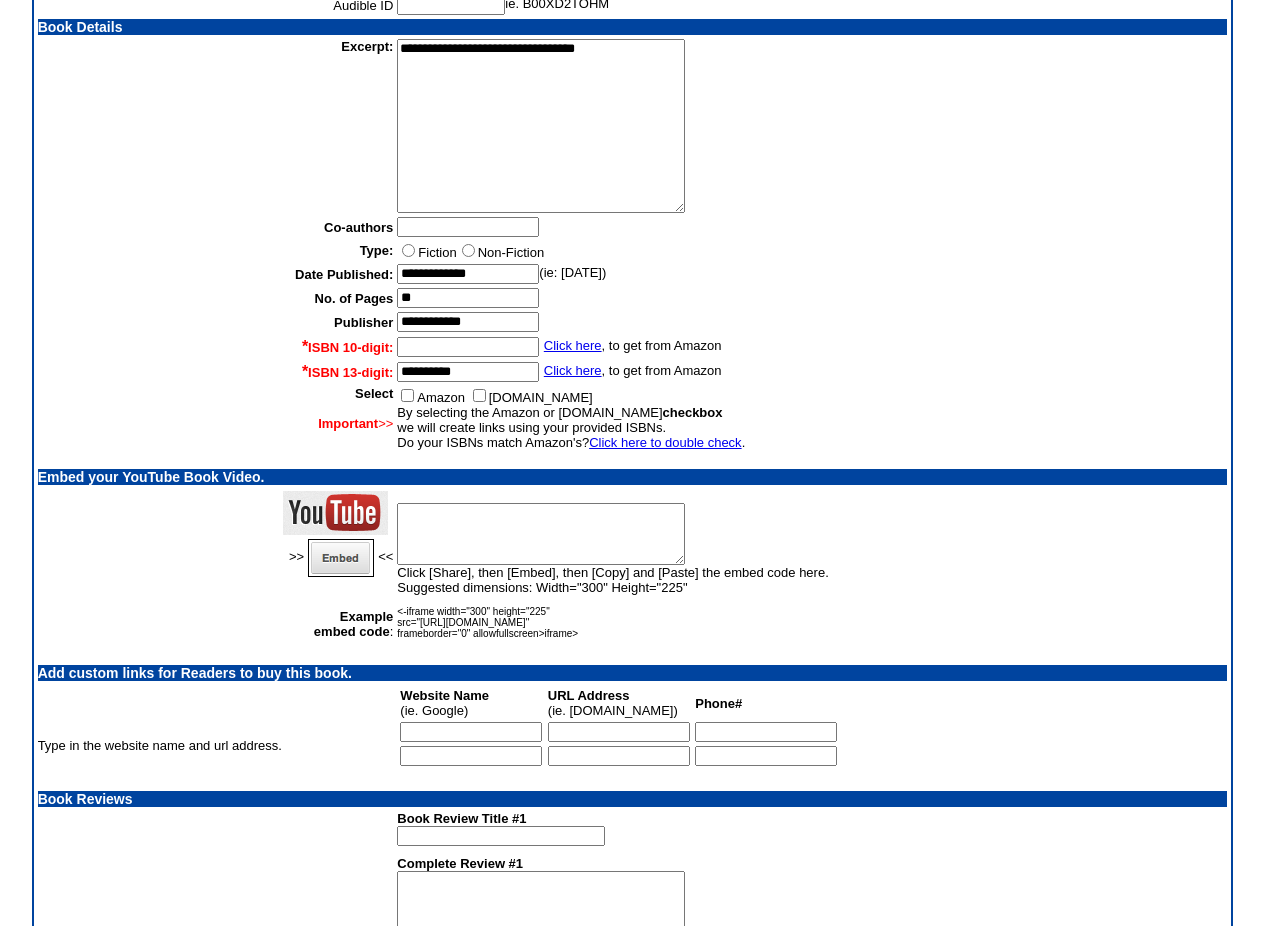 click at bounding box center [541, 534] 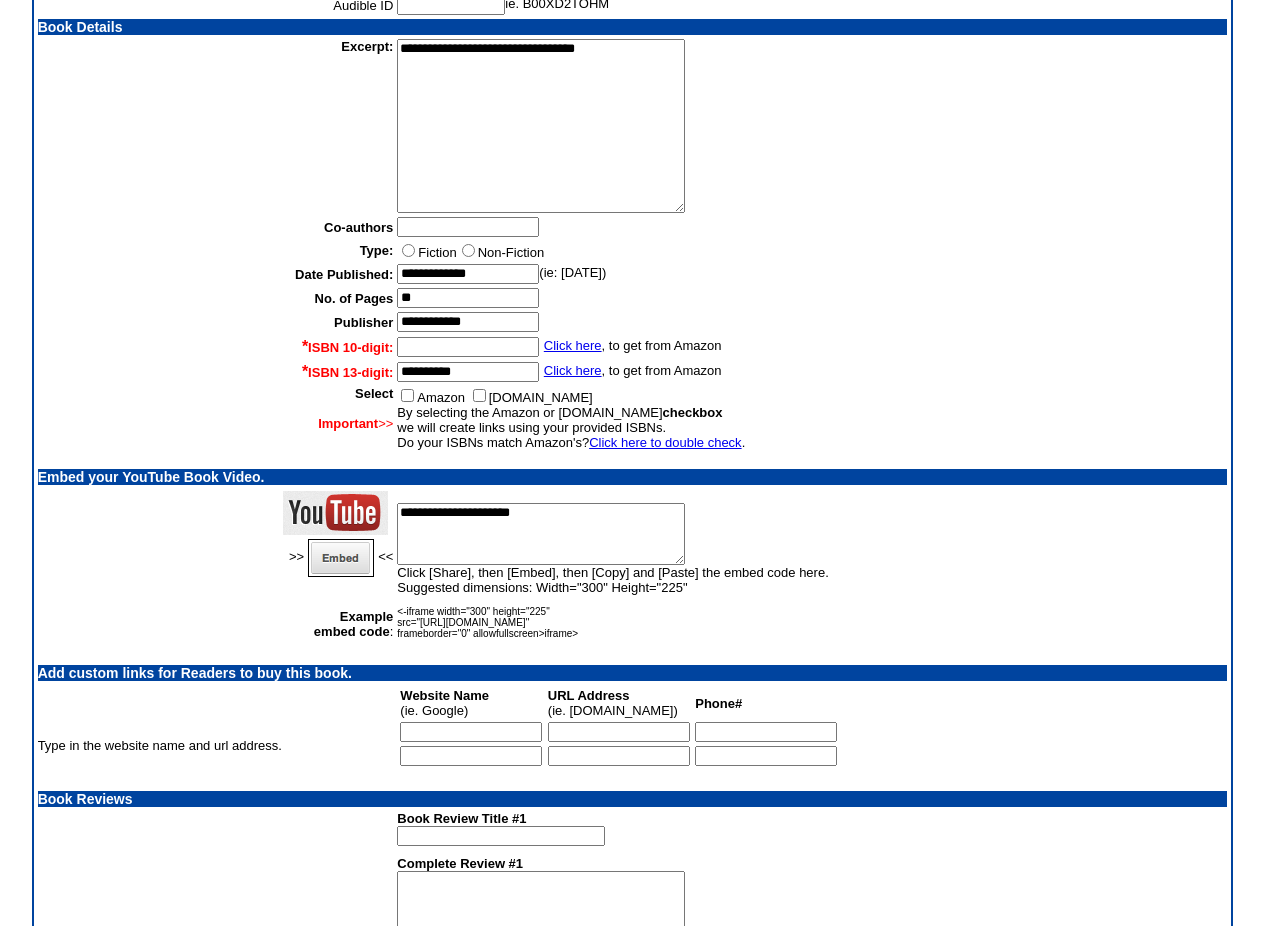 click on "**********" at bounding box center [541, 534] 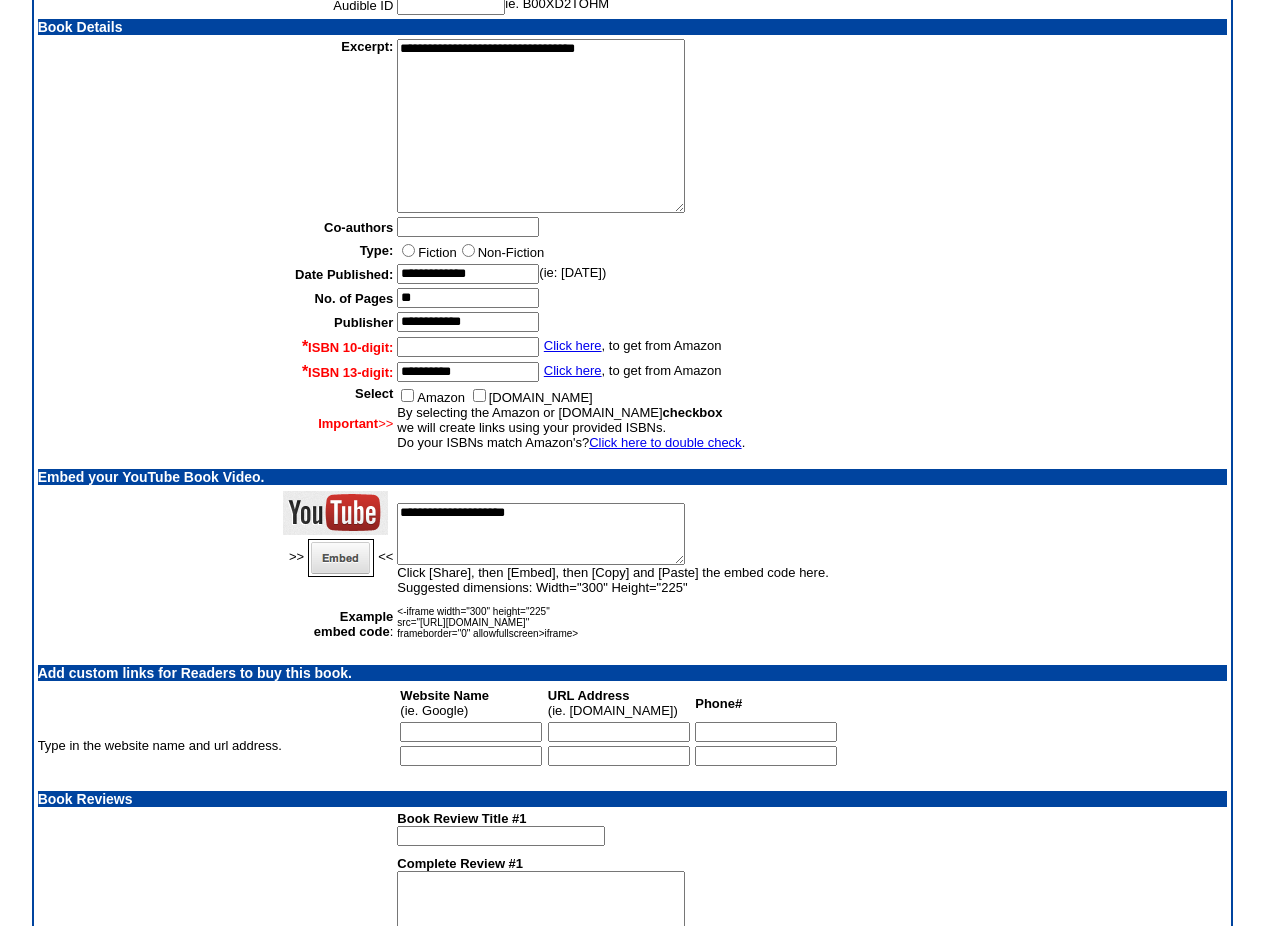 click on "**********" at bounding box center [541, 534] 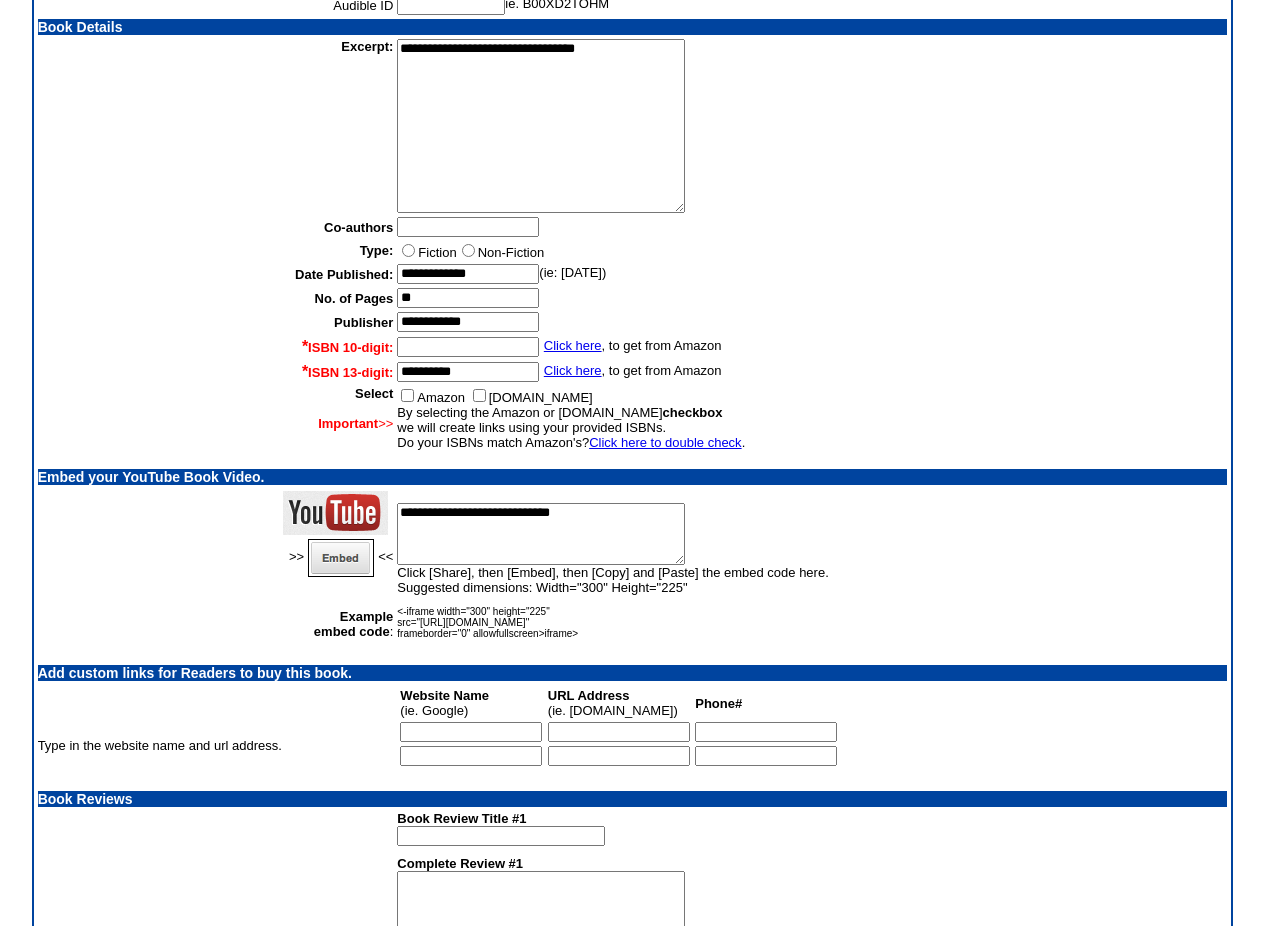 click at bounding box center [341, 558] 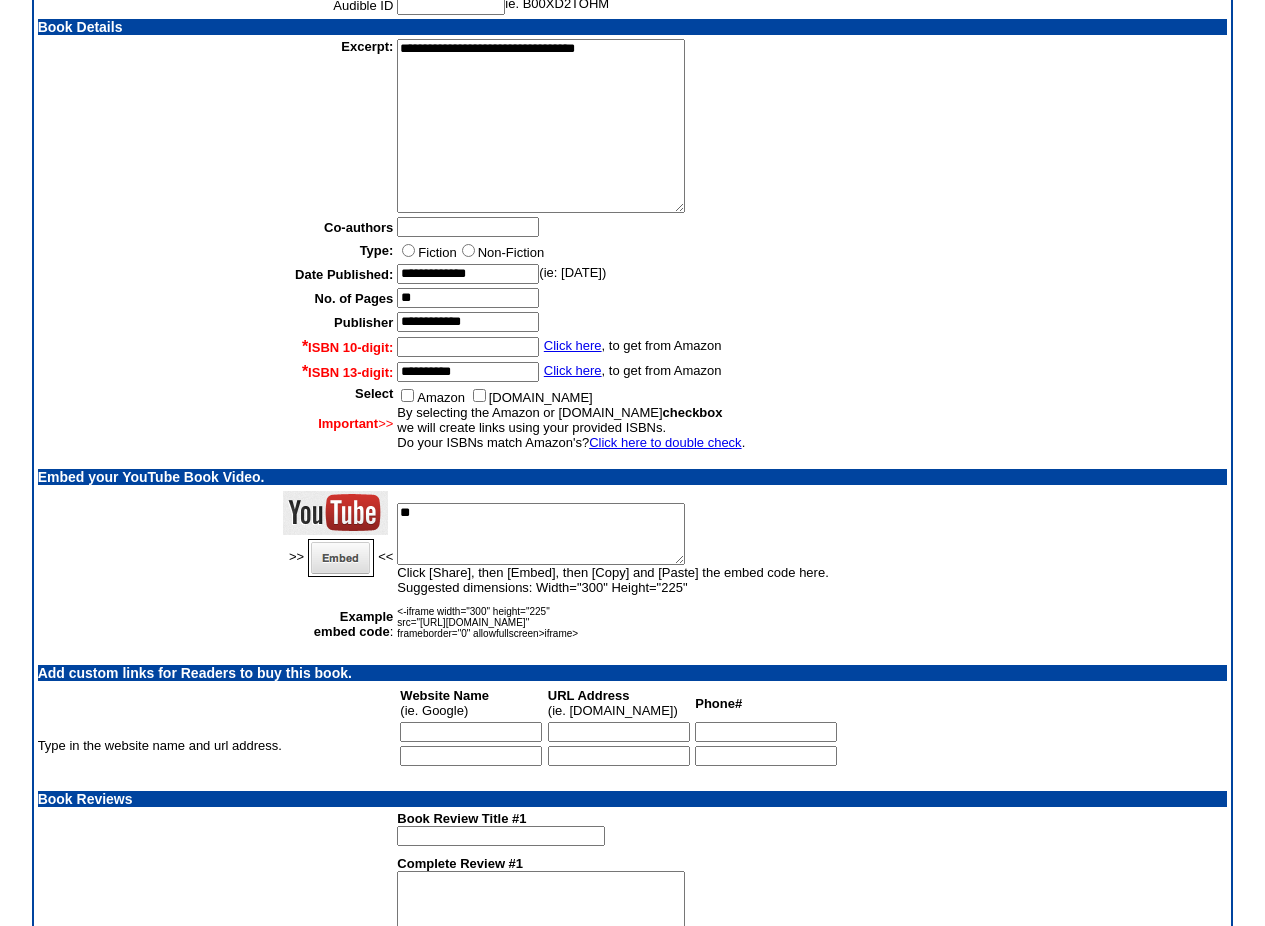 type on "*" 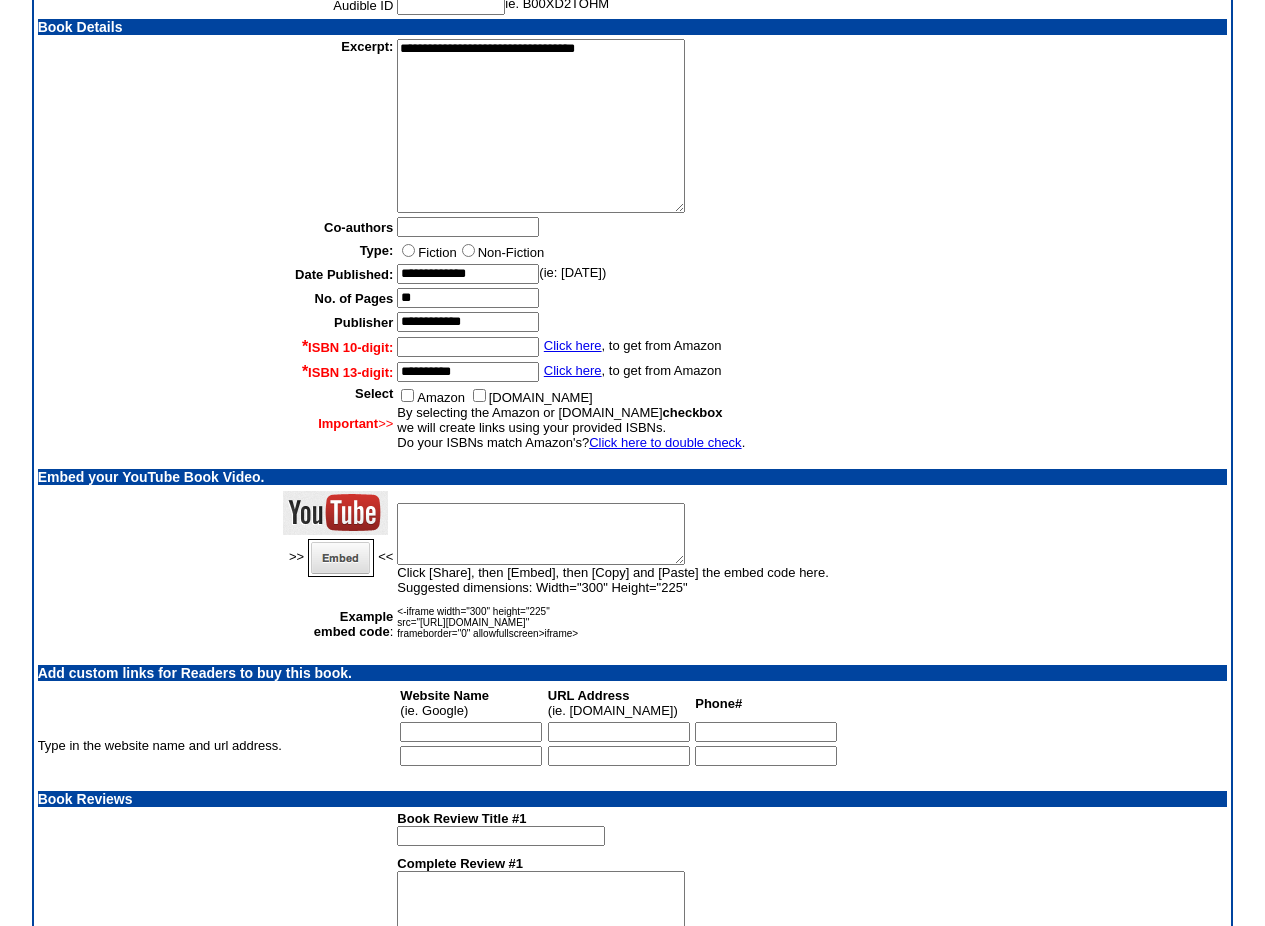 paste on "**********" 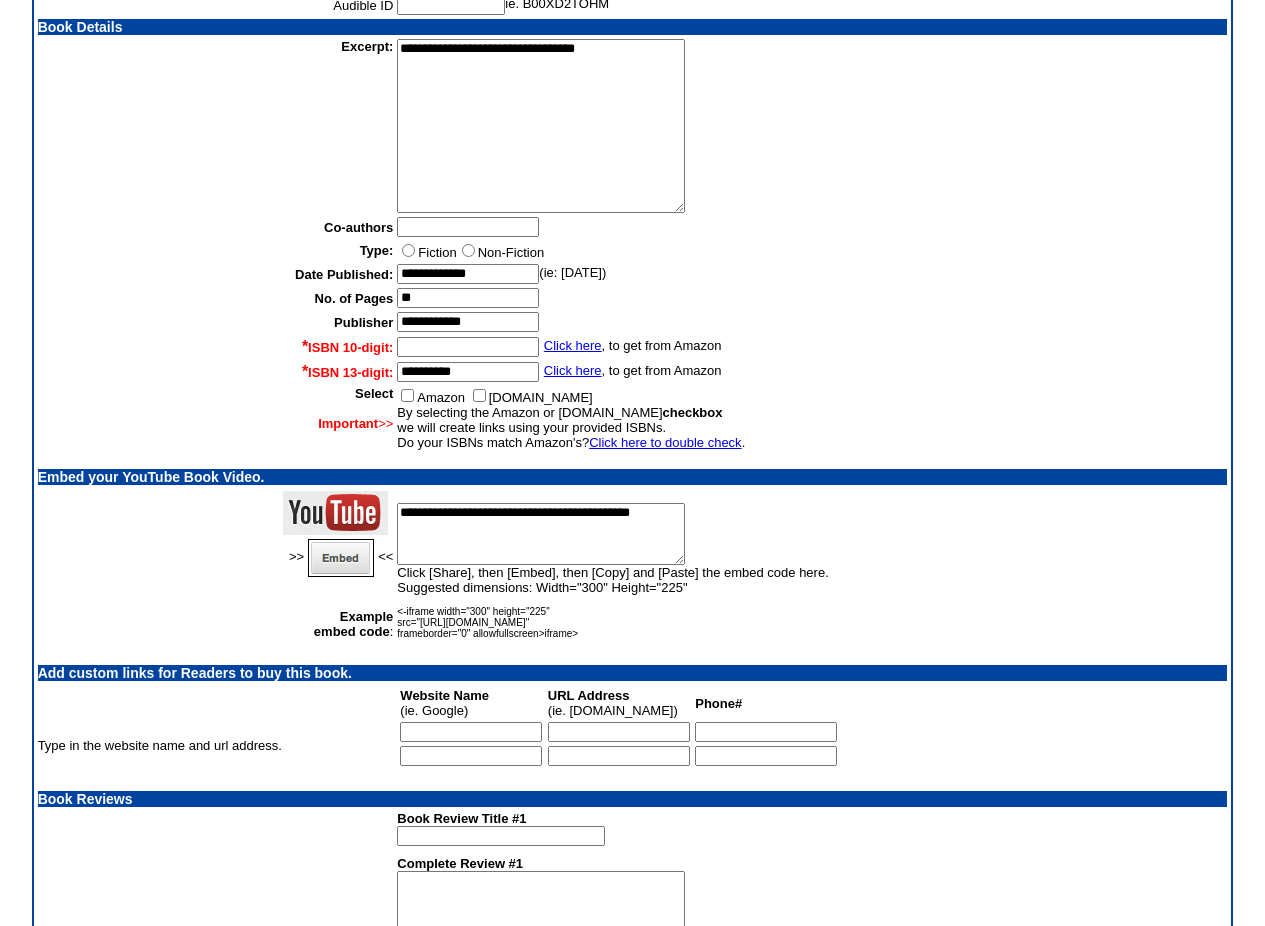 type on "**********" 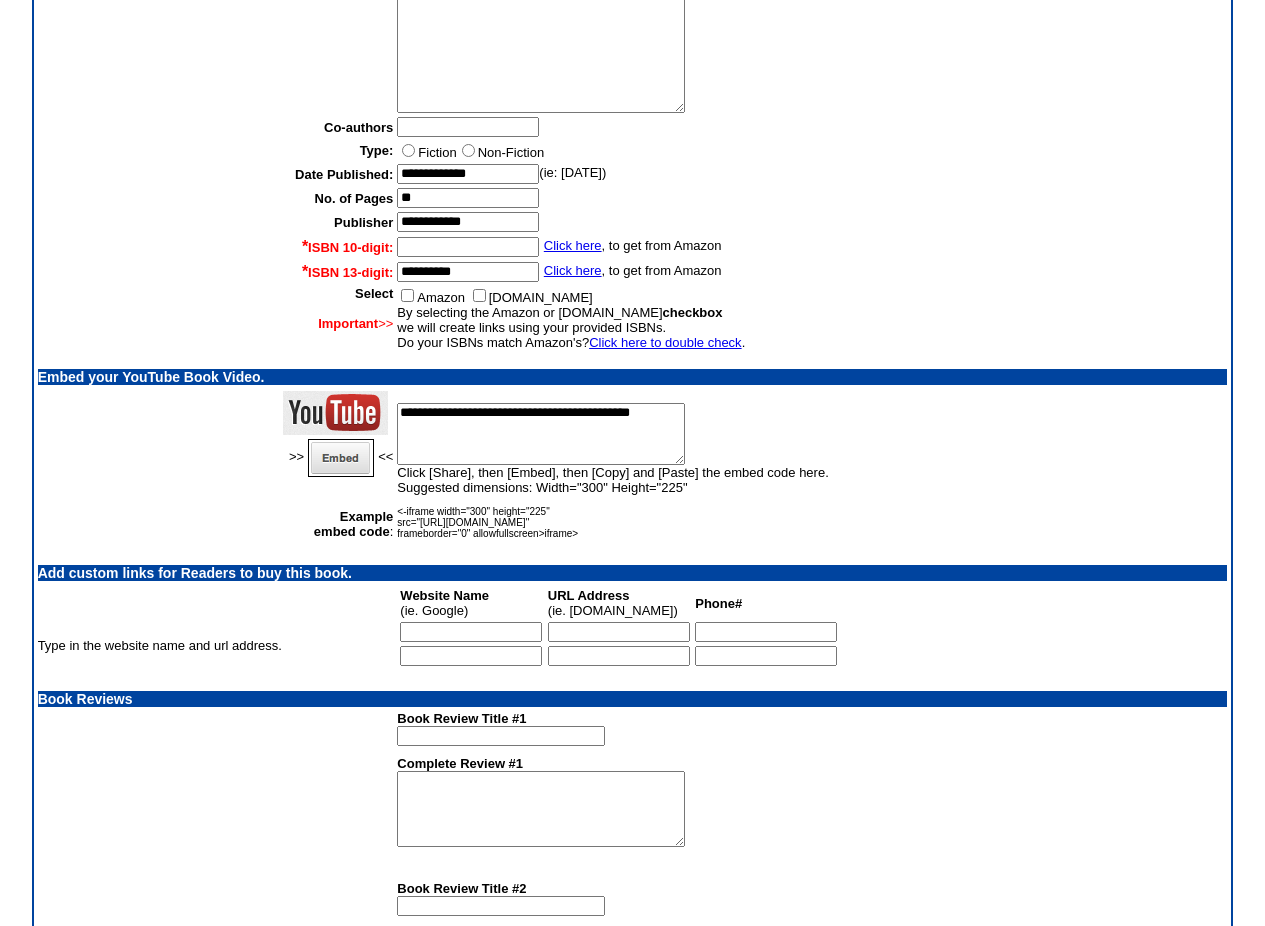 scroll, scrollTop: 1534, scrollLeft: 0, axis: vertical 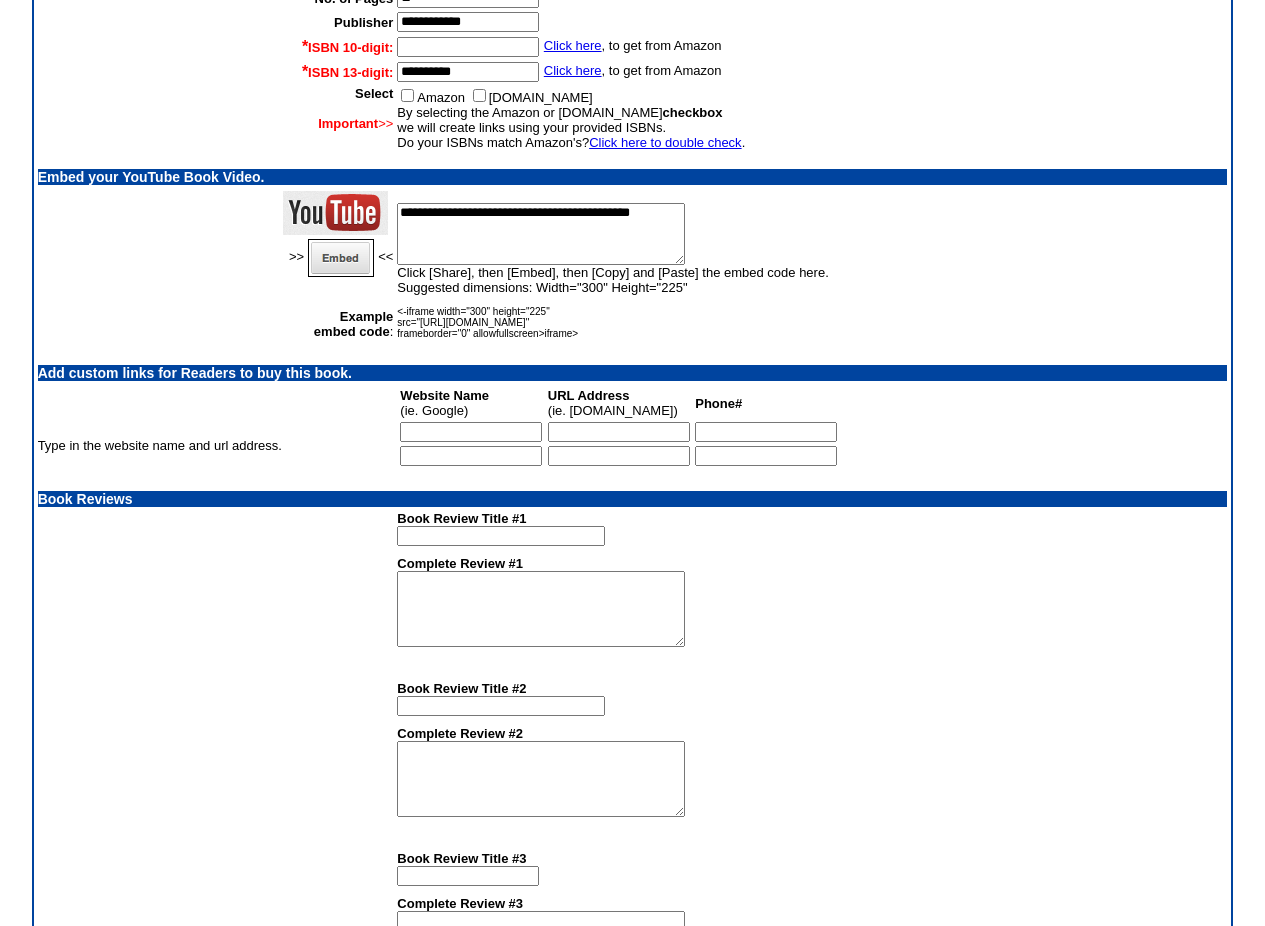 click at bounding box center [471, 432] 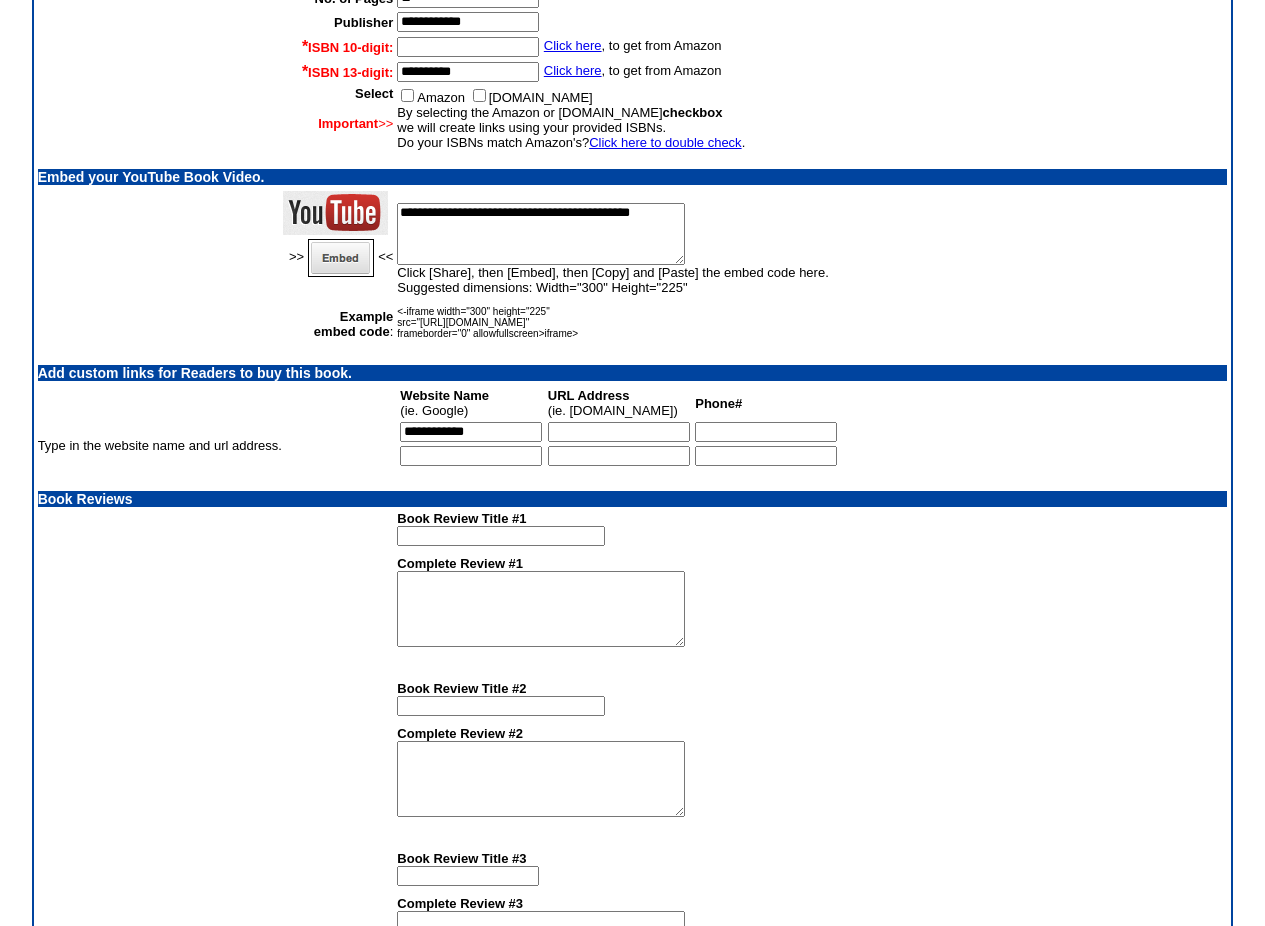 type on "**********" 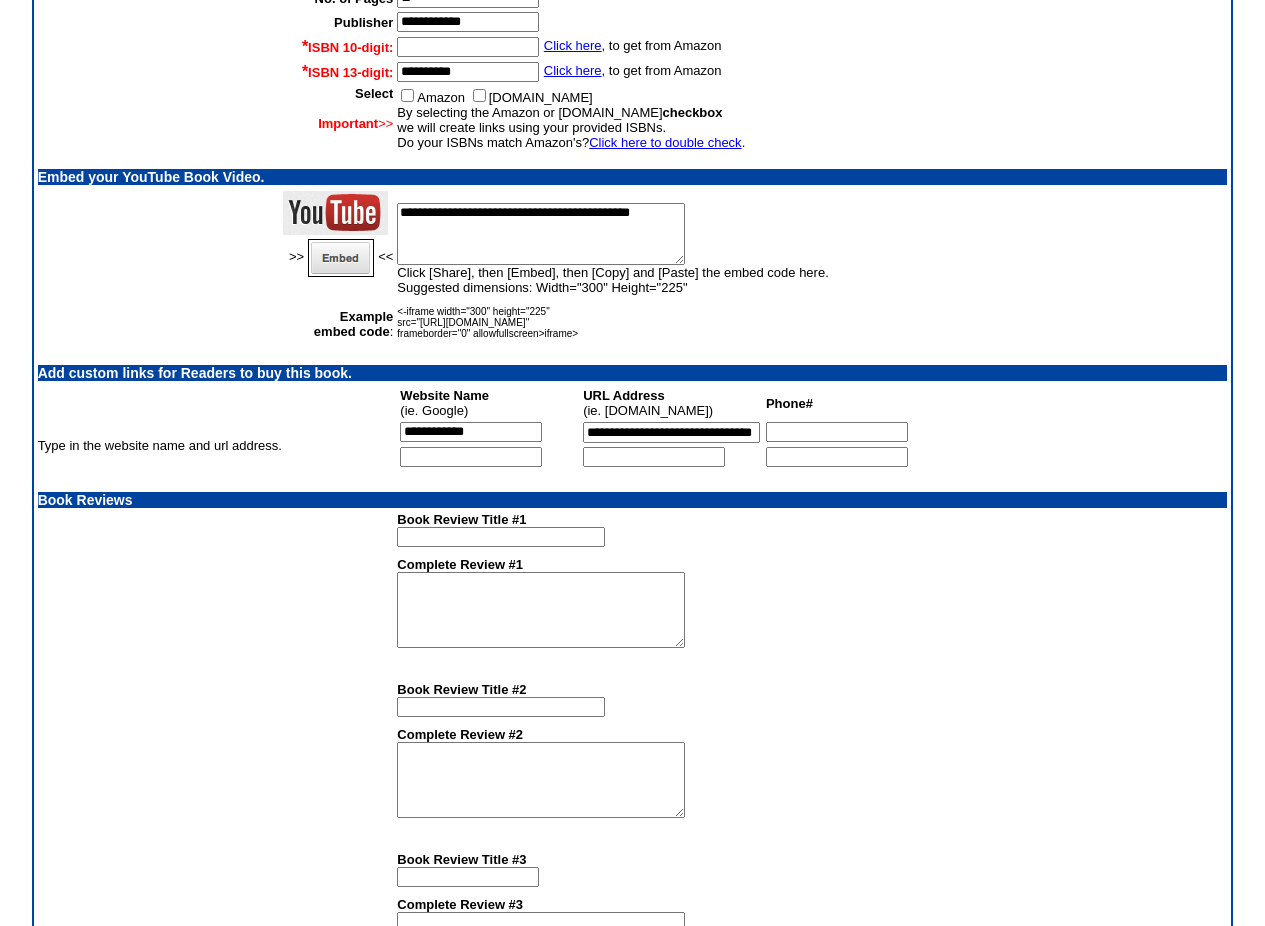 scroll, scrollTop: 0, scrollLeft: 29, axis: horizontal 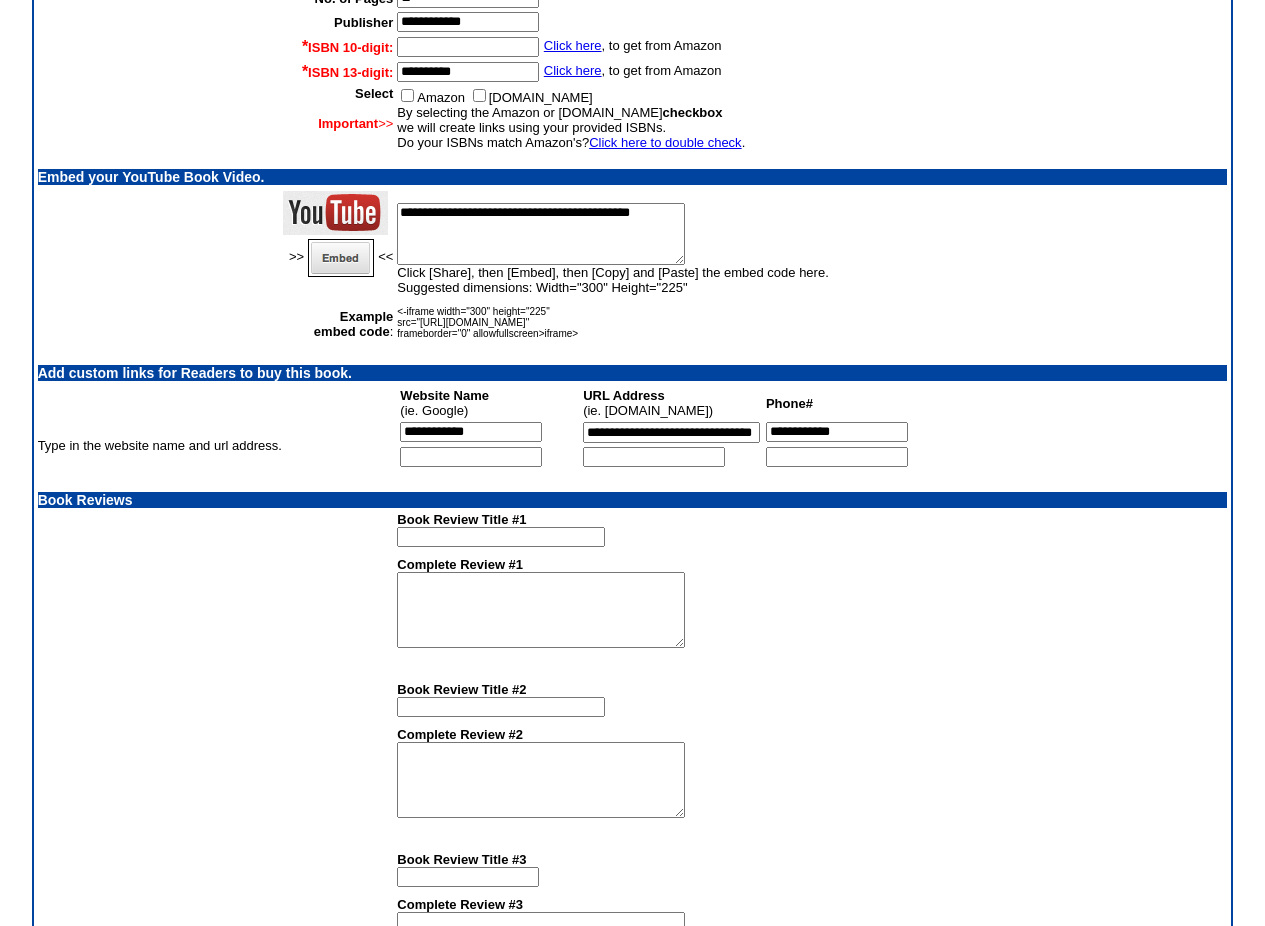 click on "**********" at bounding box center (837, 432) 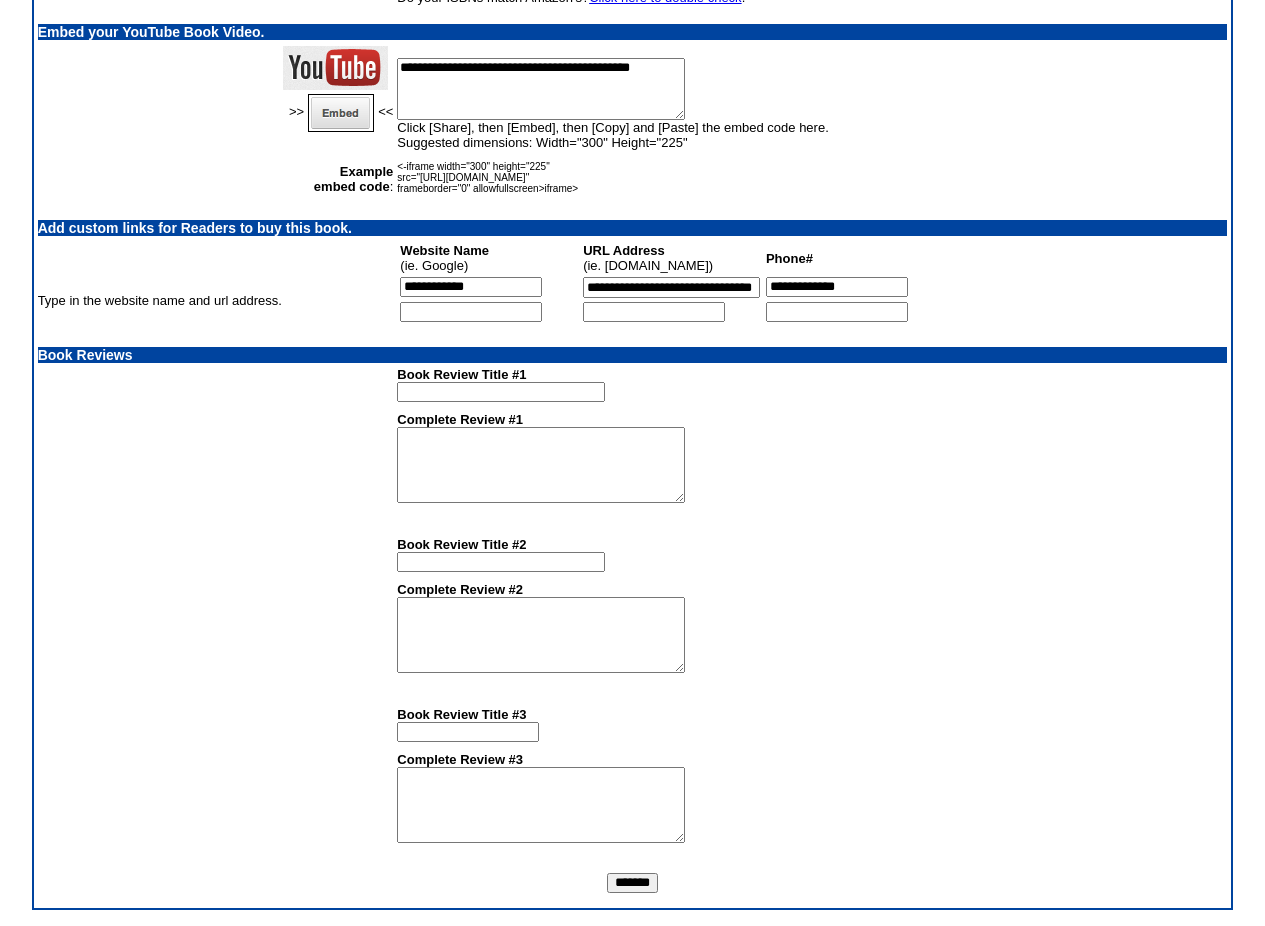 scroll, scrollTop: 1725, scrollLeft: 0, axis: vertical 